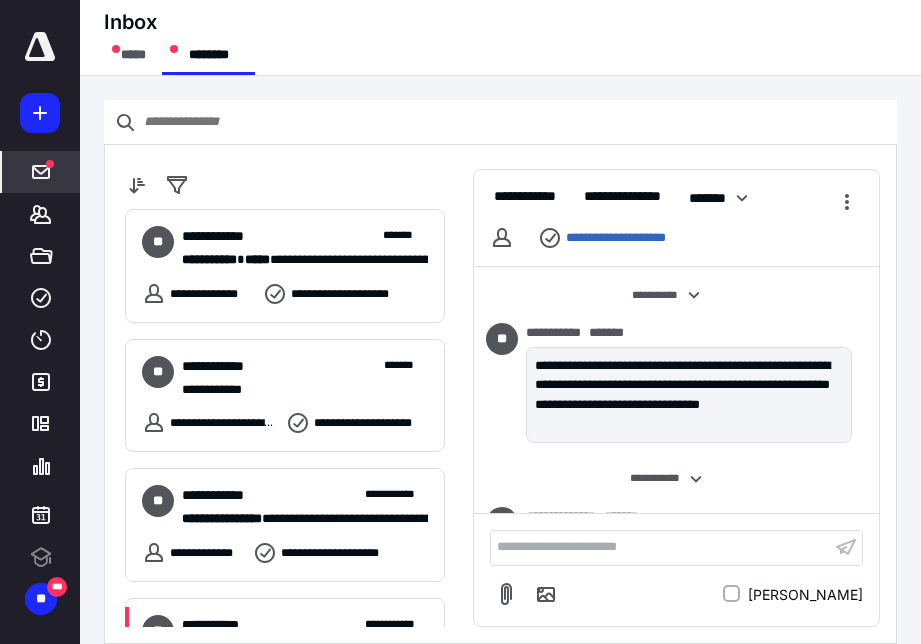 scroll, scrollTop: 0, scrollLeft: 0, axis: both 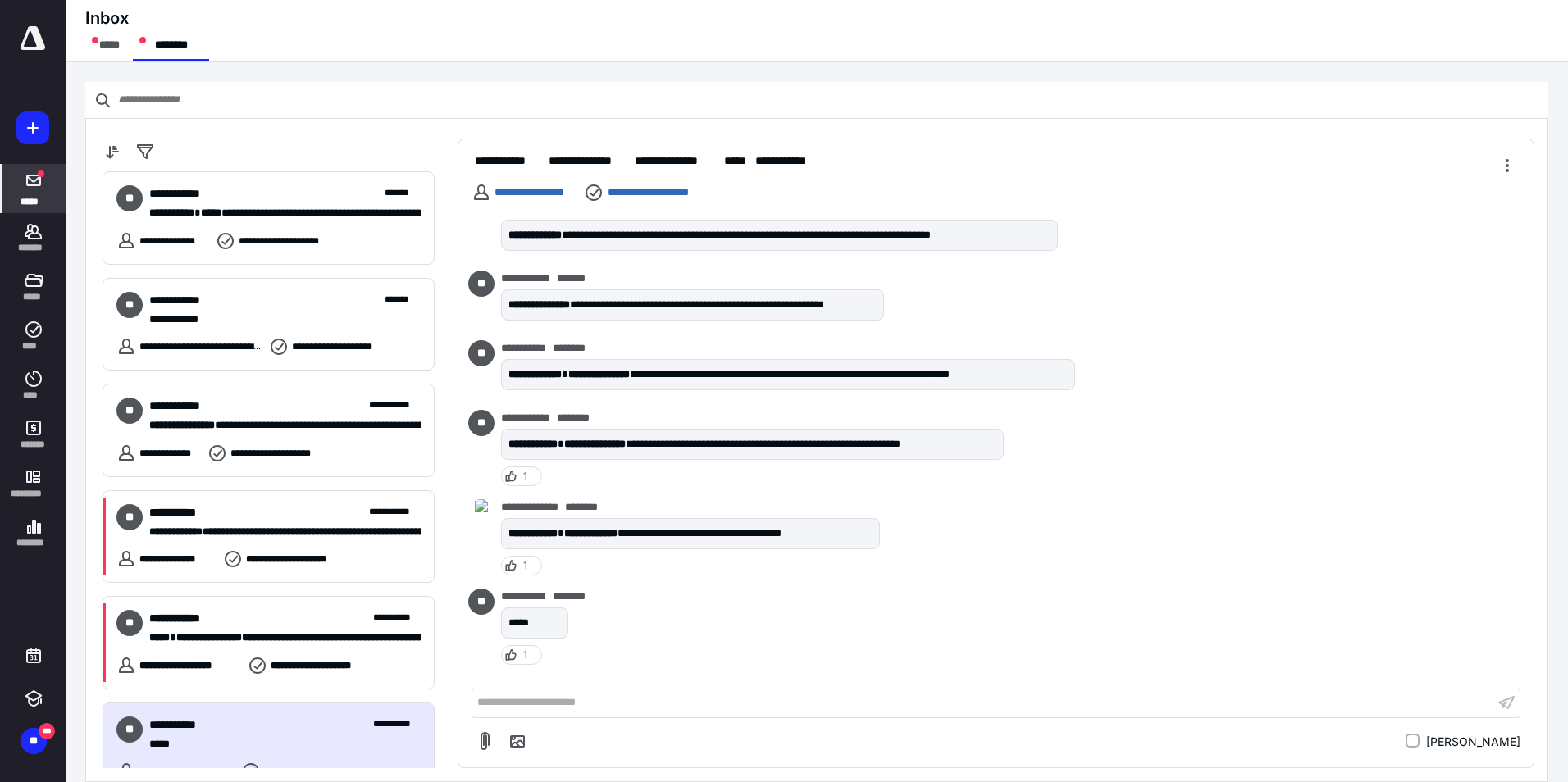 click on "**********" at bounding box center (982, 702) 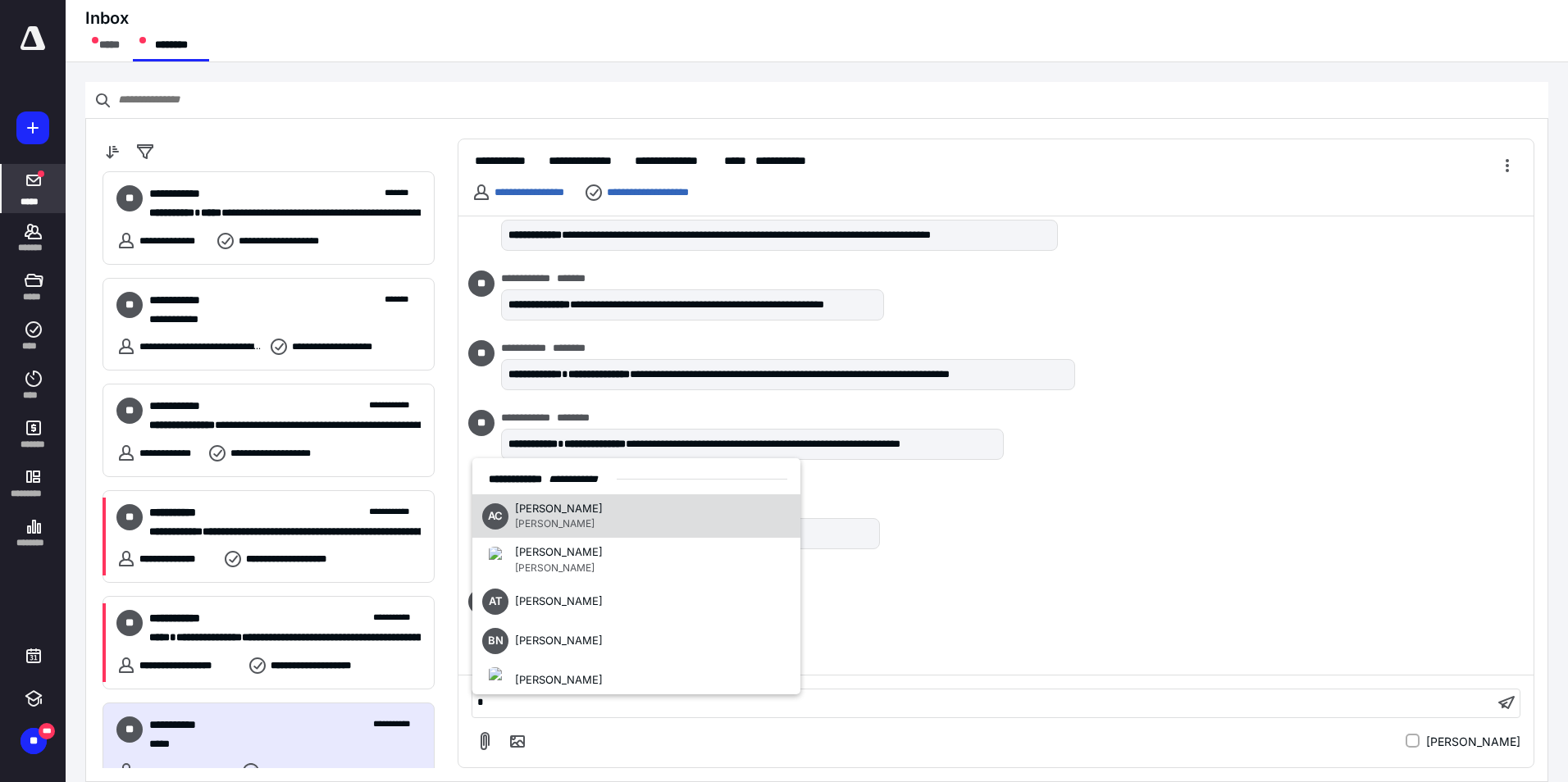 type 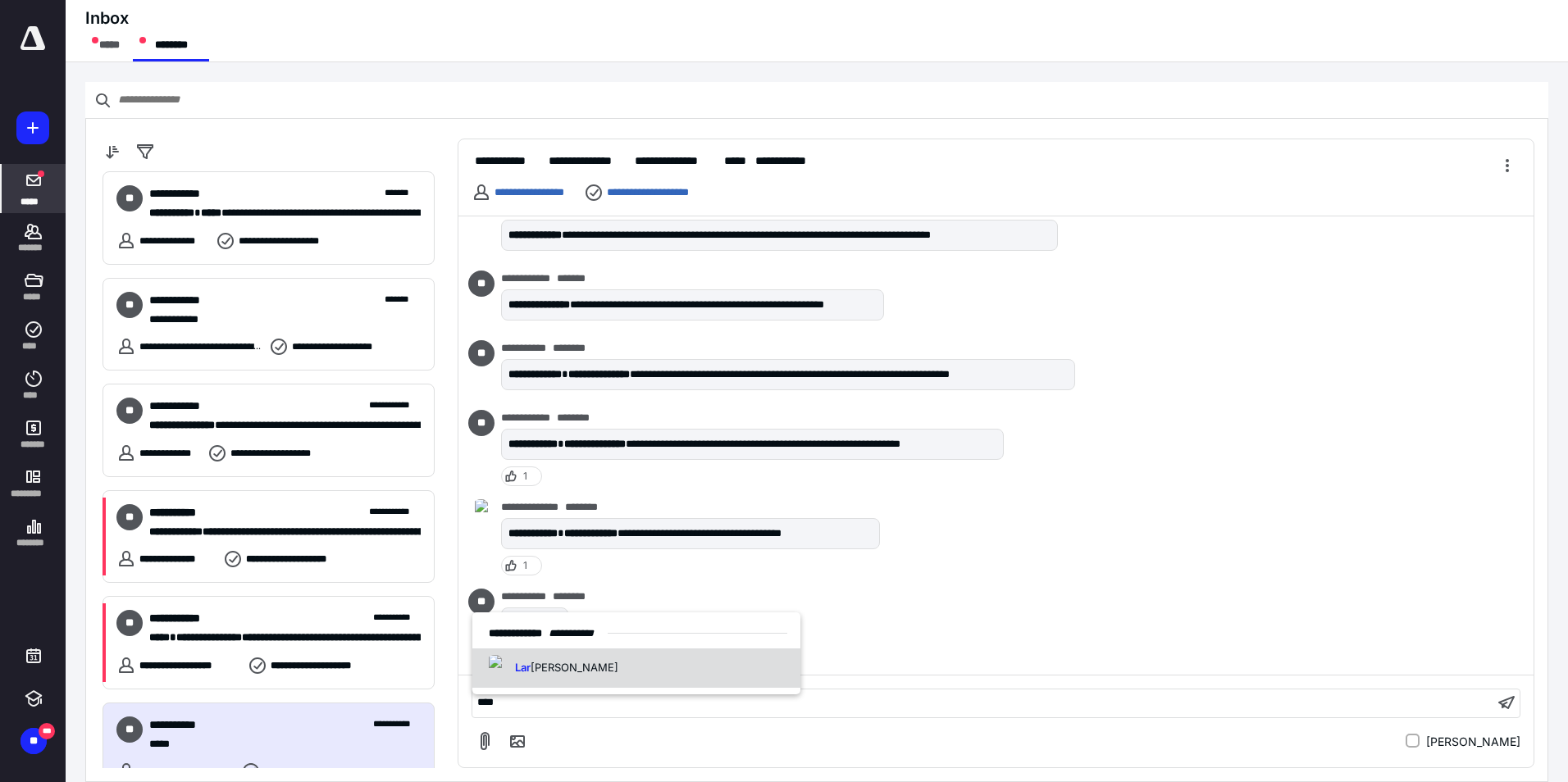 click on "[PERSON_NAME]" at bounding box center [574, 667] 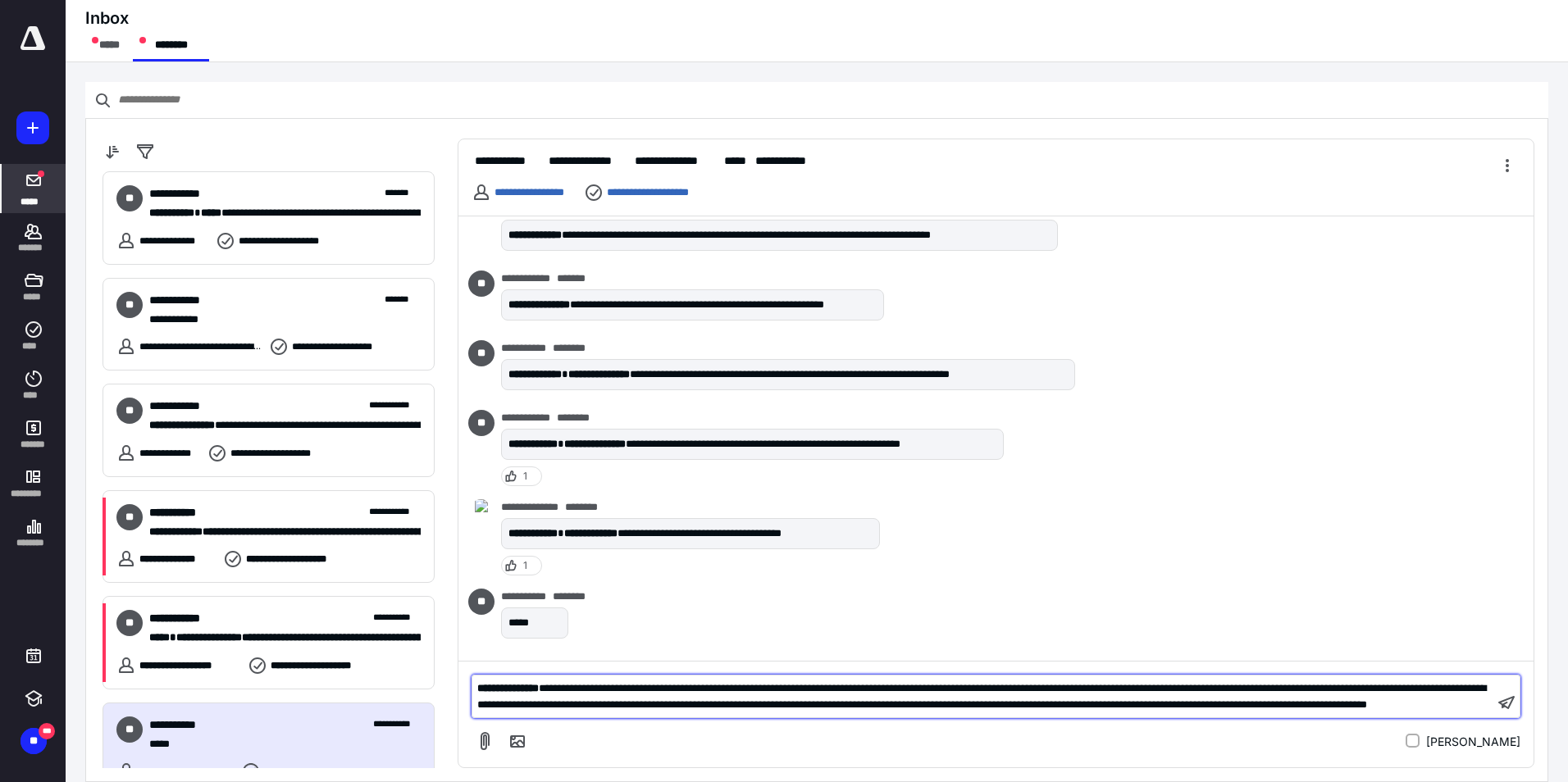 click on "**********" at bounding box center (982, 696) 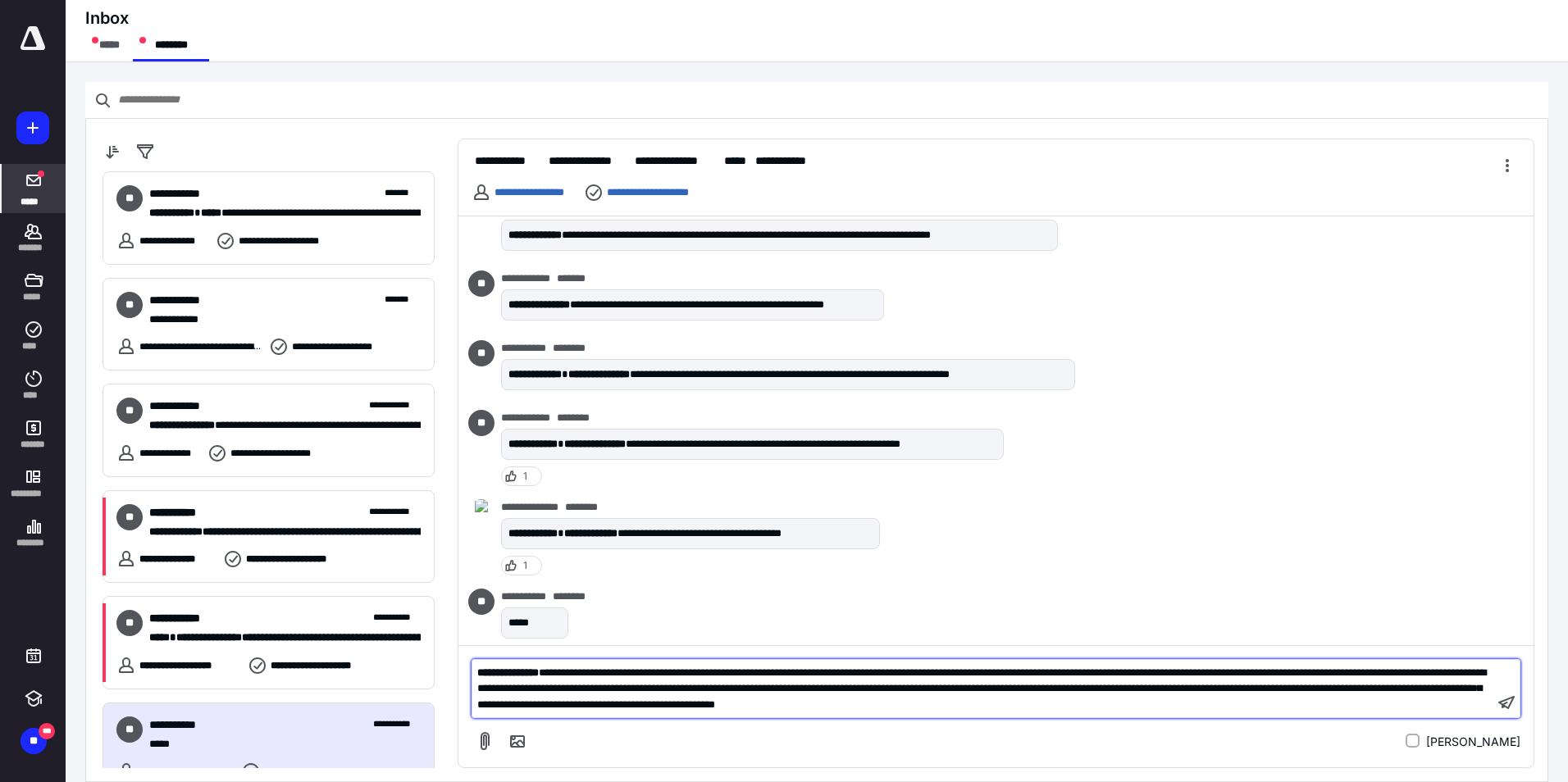 click on "**********" at bounding box center [982, 689] 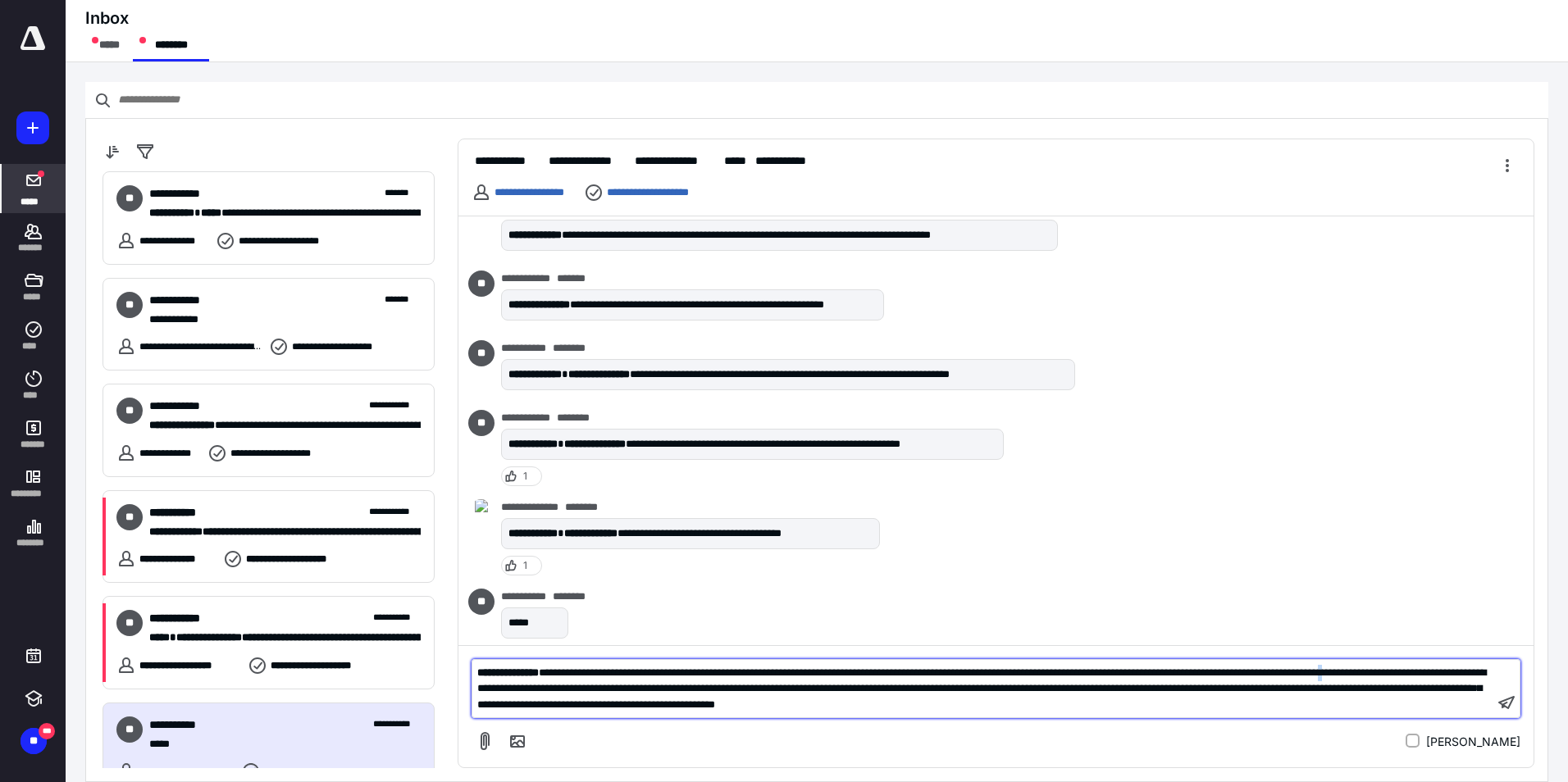 click on "**********" at bounding box center [982, 689] 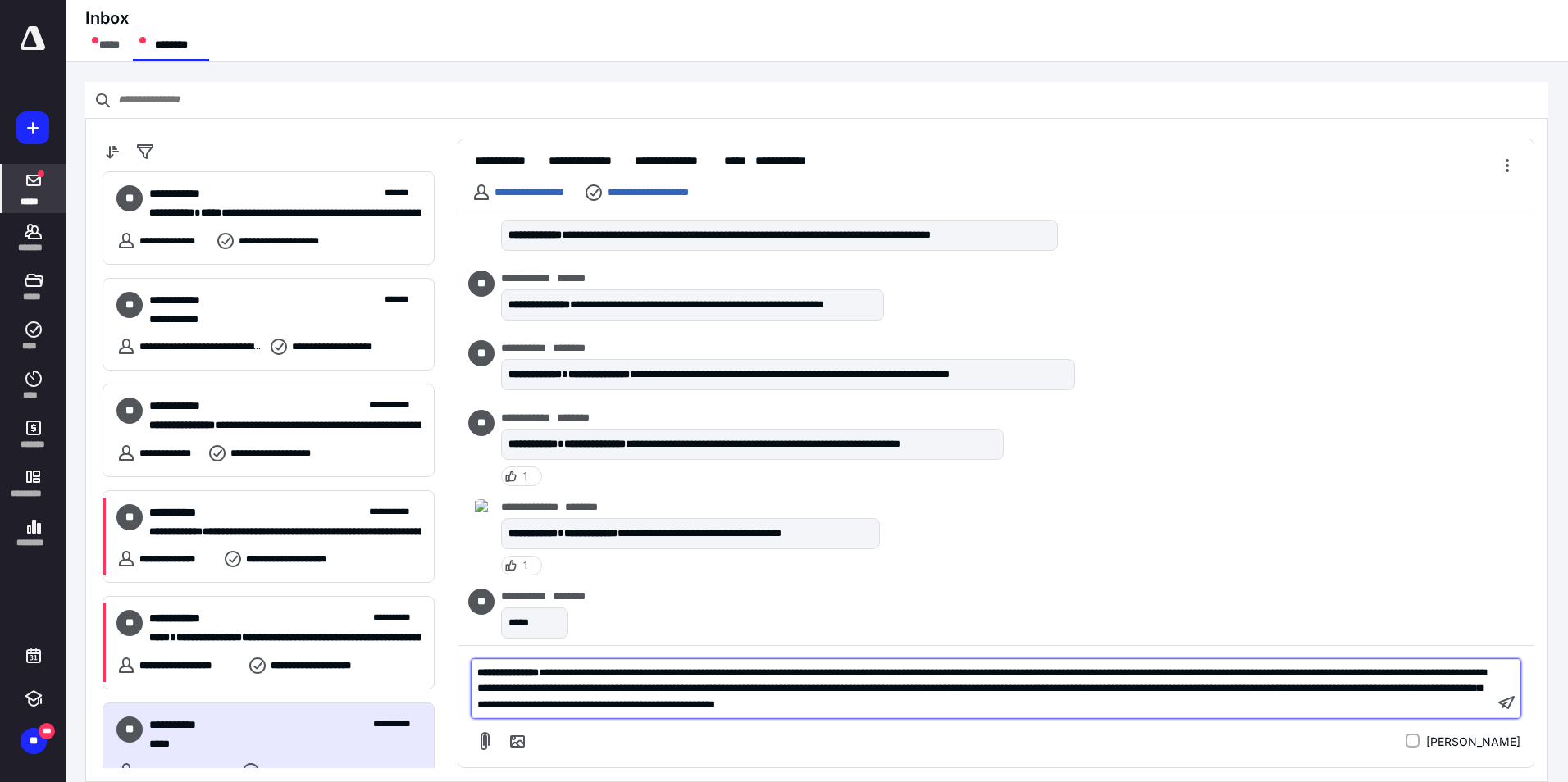 click on "**********" at bounding box center (982, 689) 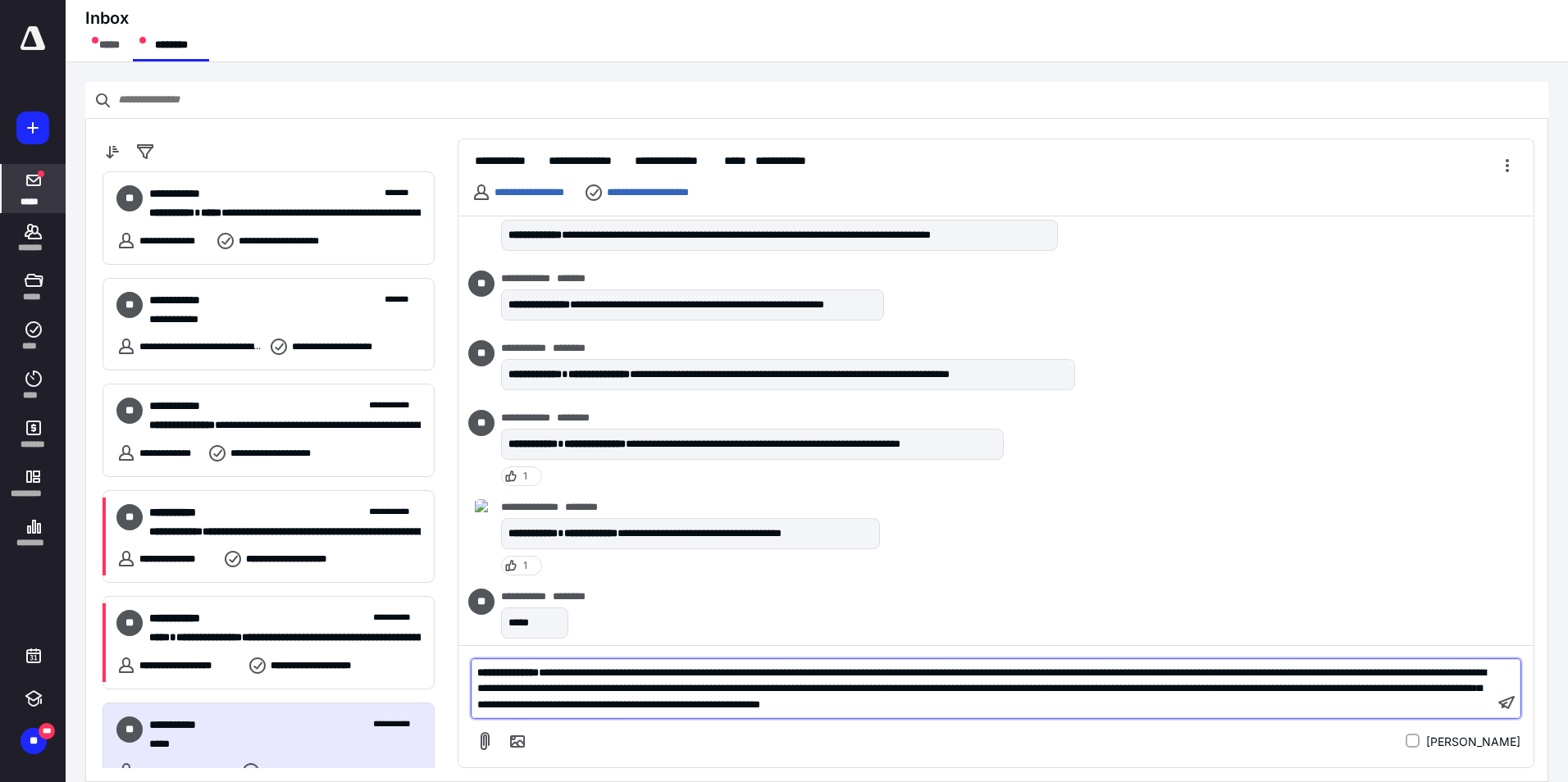 click on "**********" at bounding box center [982, 689] 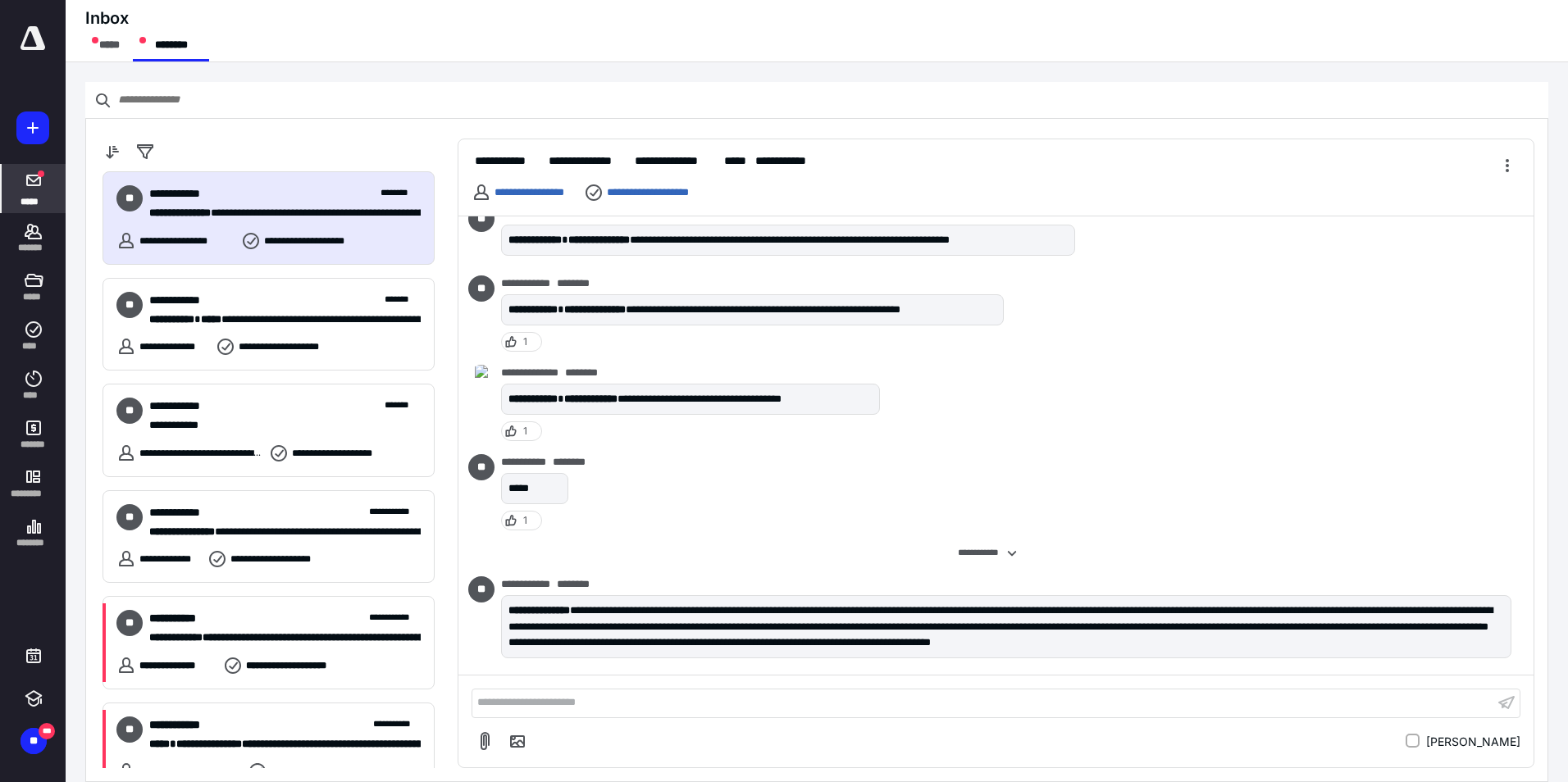 scroll, scrollTop: 2012, scrollLeft: 0, axis: vertical 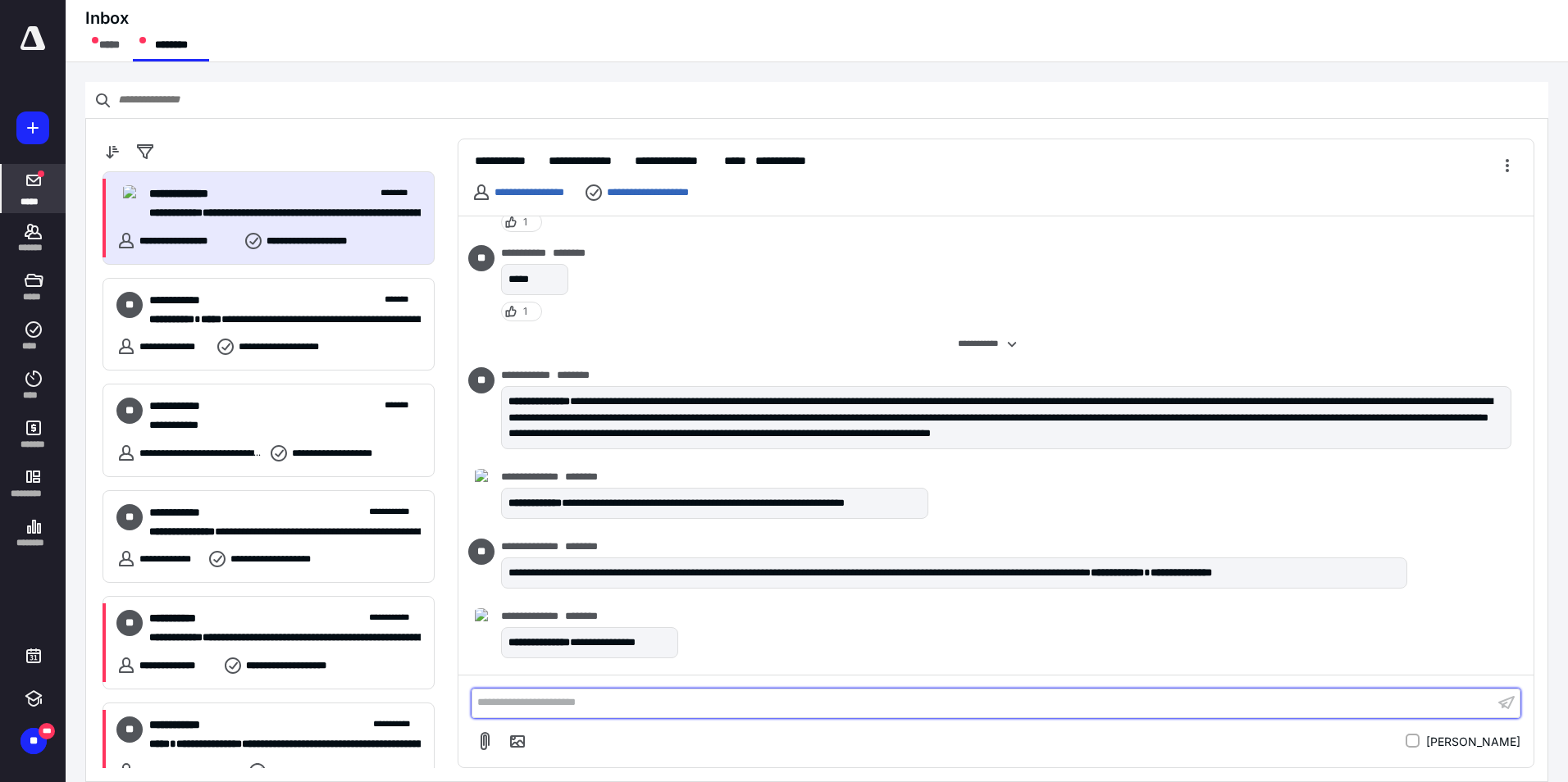 click on "**********" at bounding box center (982, 702) 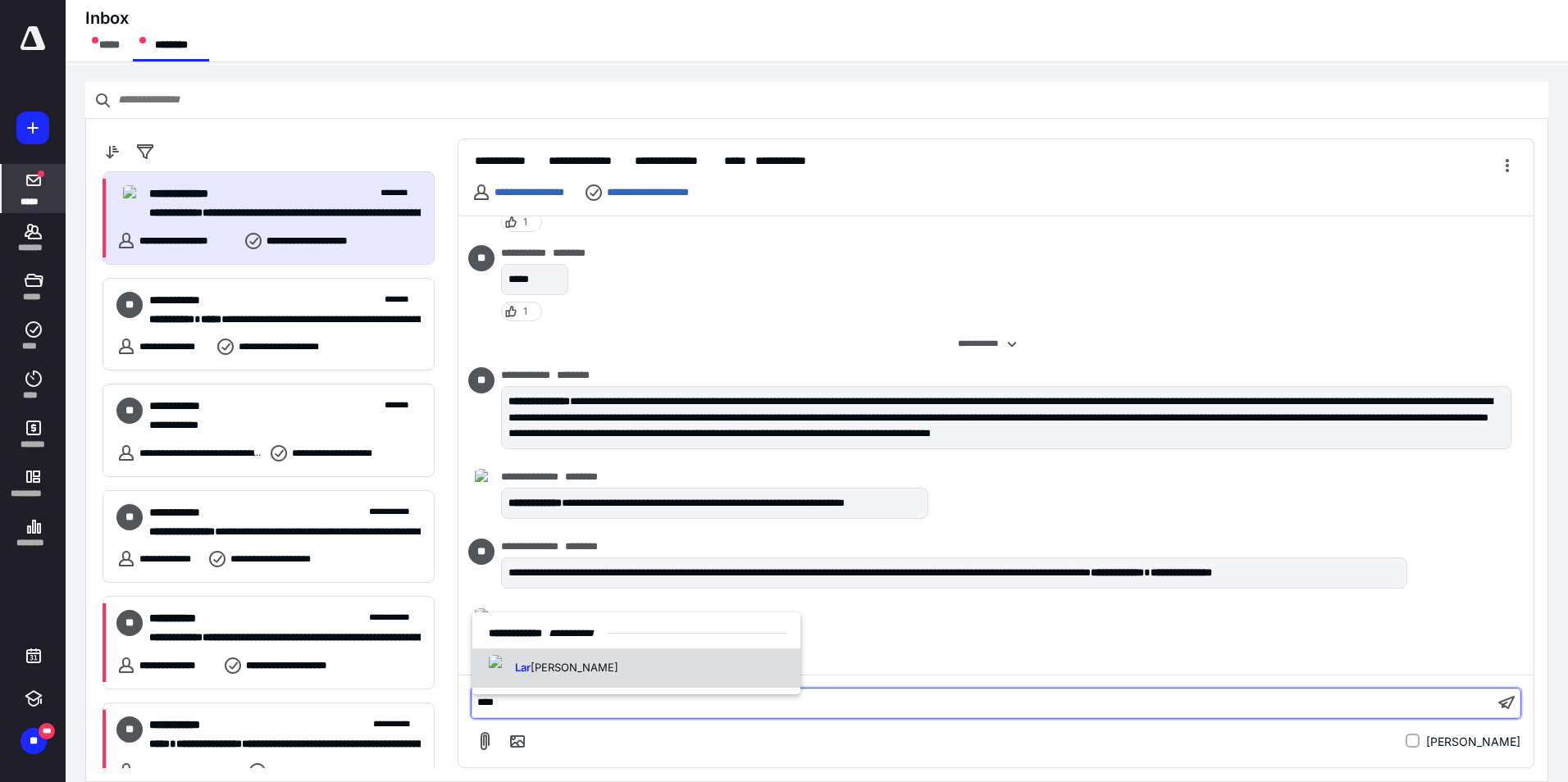 click on "Lar [PERSON_NAME]" at bounding box center [550, 668] 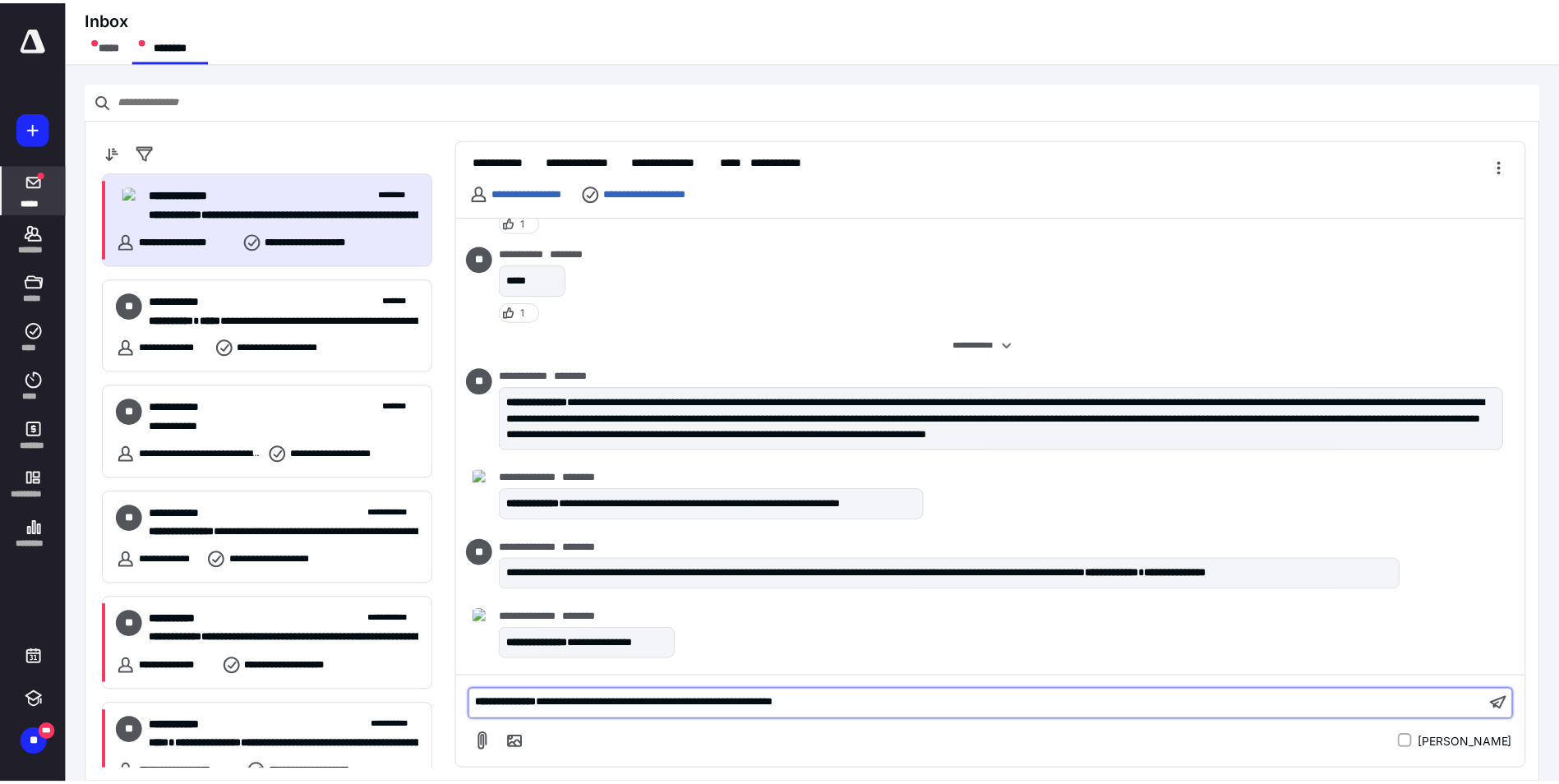scroll, scrollTop: 2087, scrollLeft: 0, axis: vertical 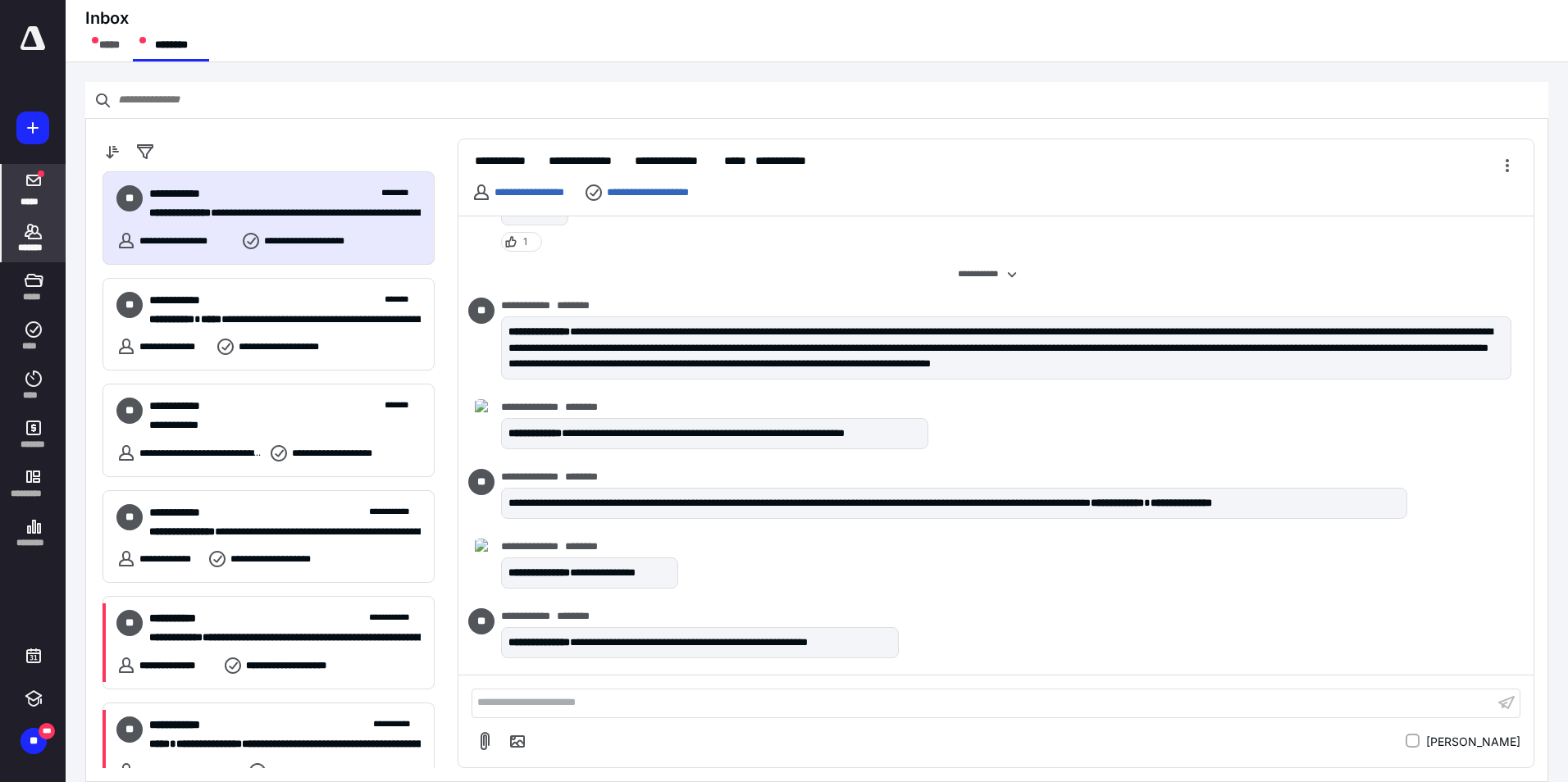 click on "*******" at bounding box center [34, 248] 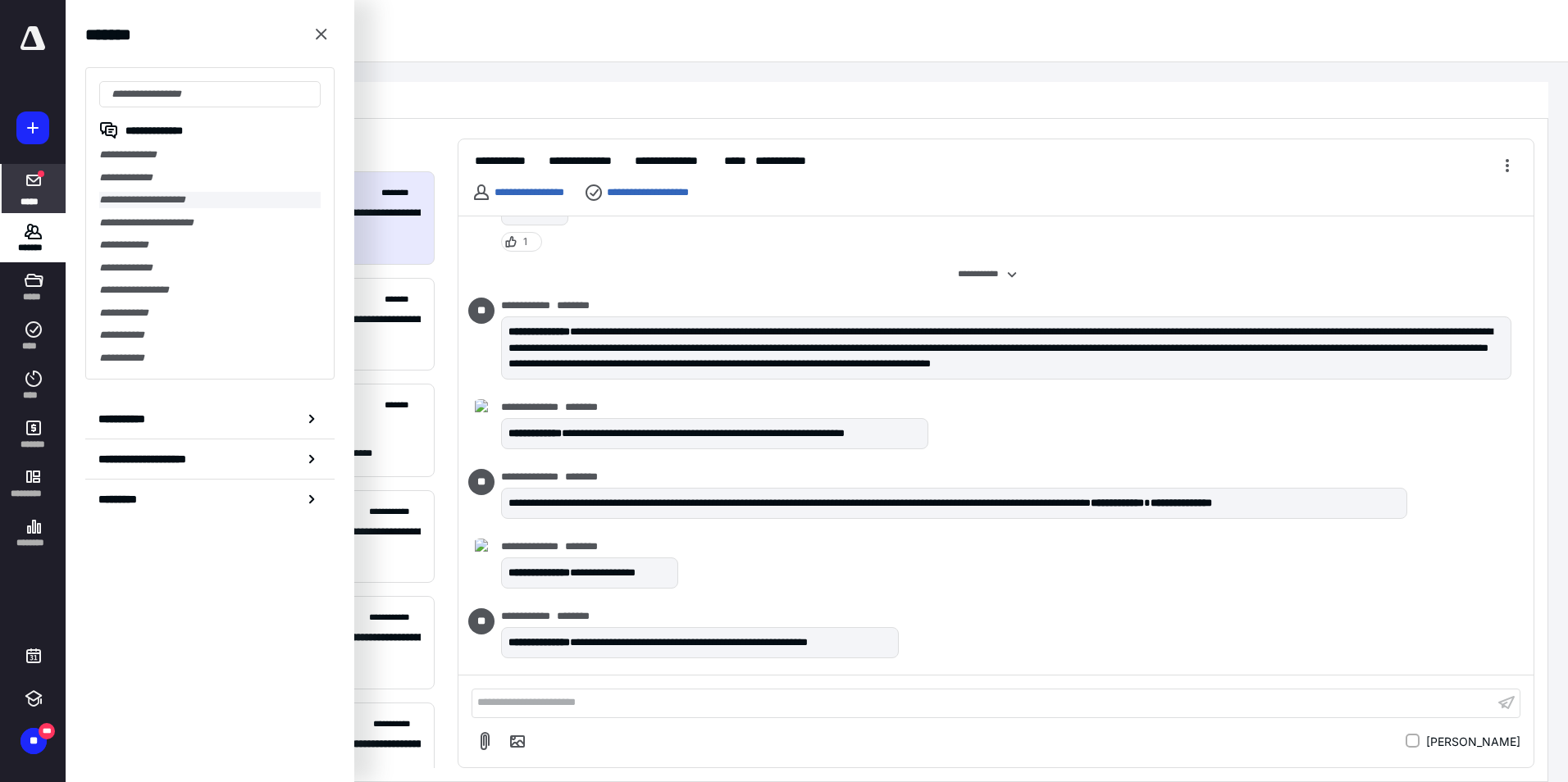 click on "**********" at bounding box center [210, 200] 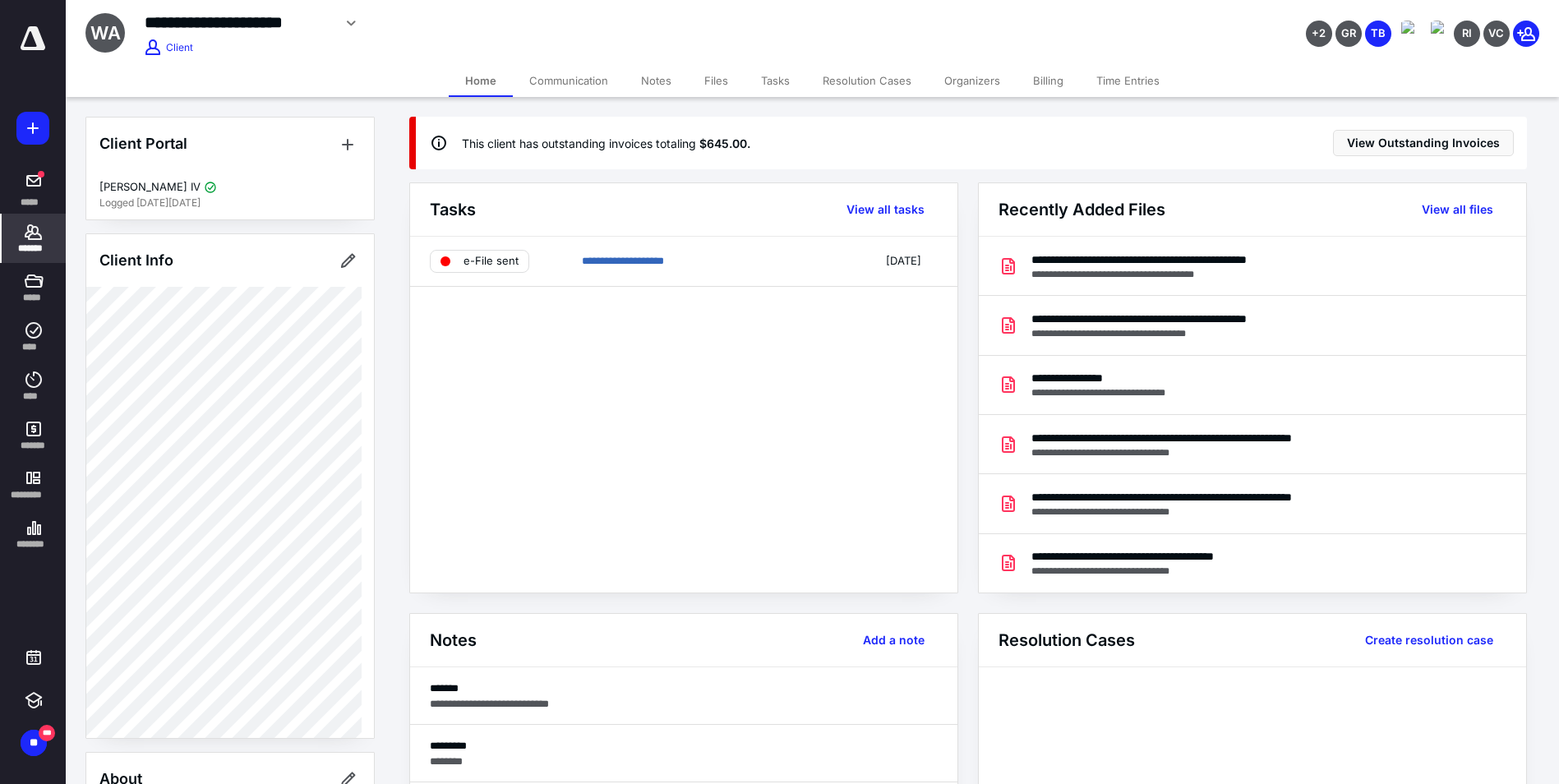 click on "Tasks" at bounding box center [775, 81] 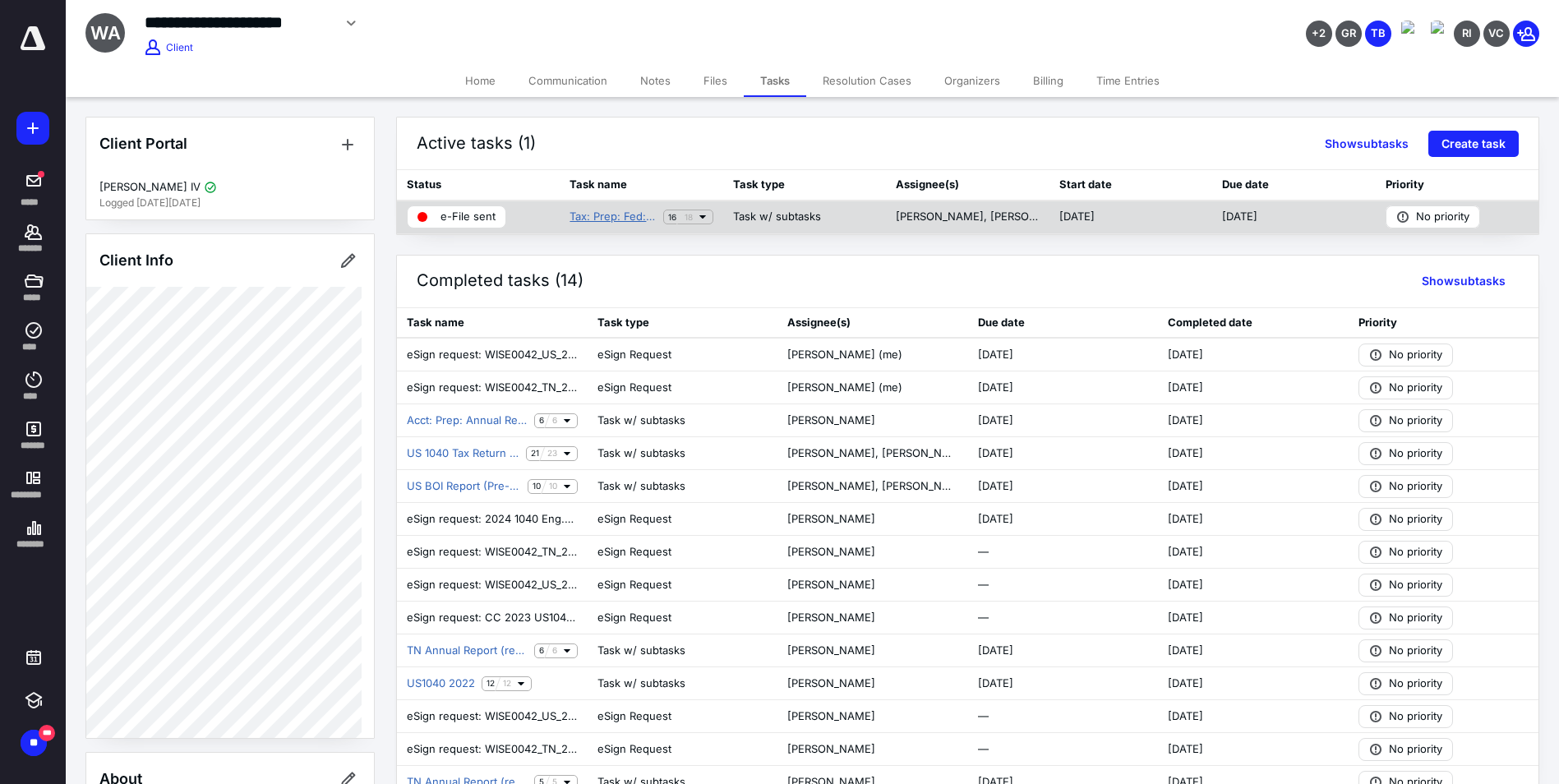 click on "Tax: Prep: Fed: 1040" at bounding box center [612, 217] 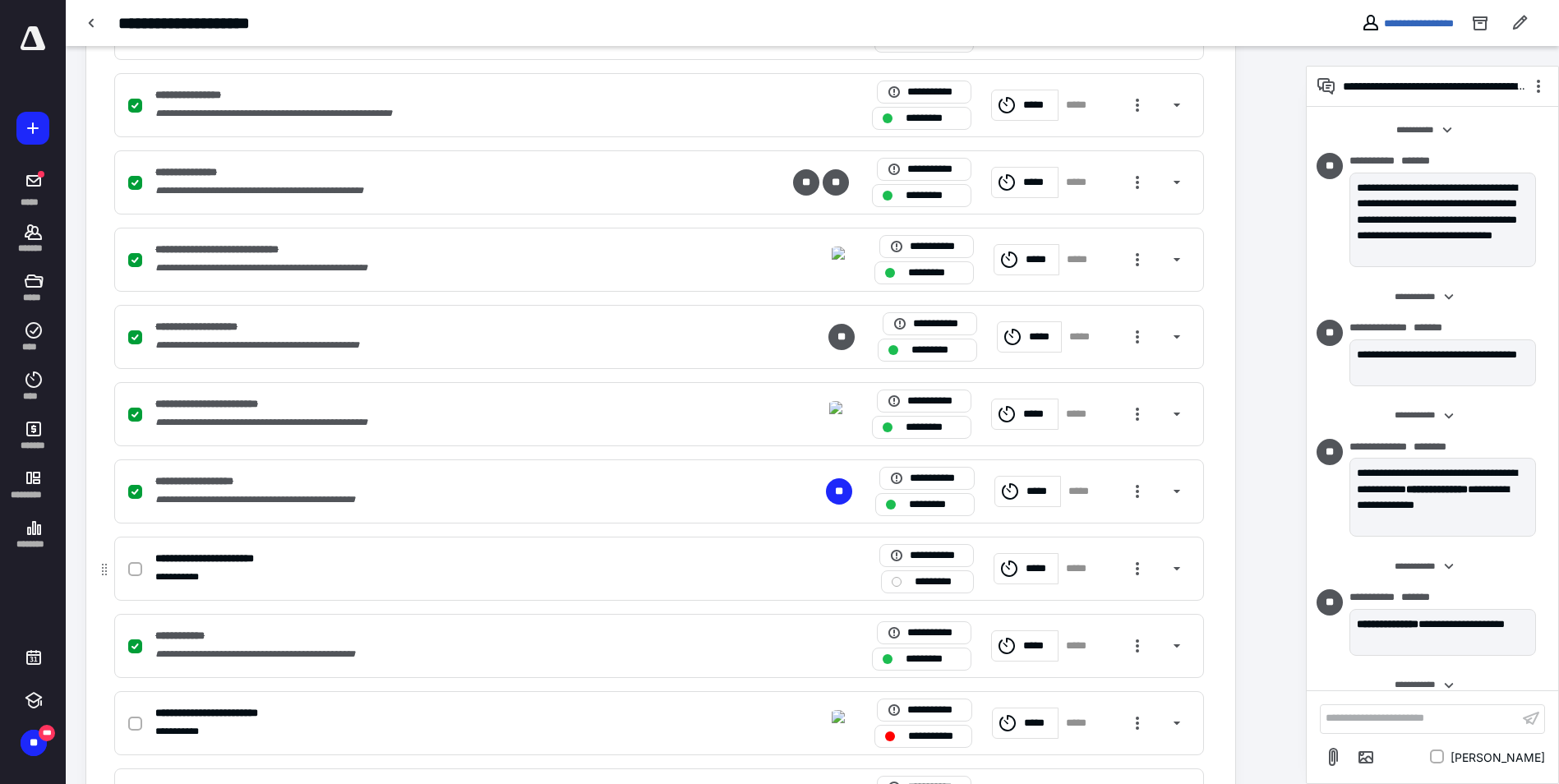 scroll, scrollTop: 991, scrollLeft: 0, axis: vertical 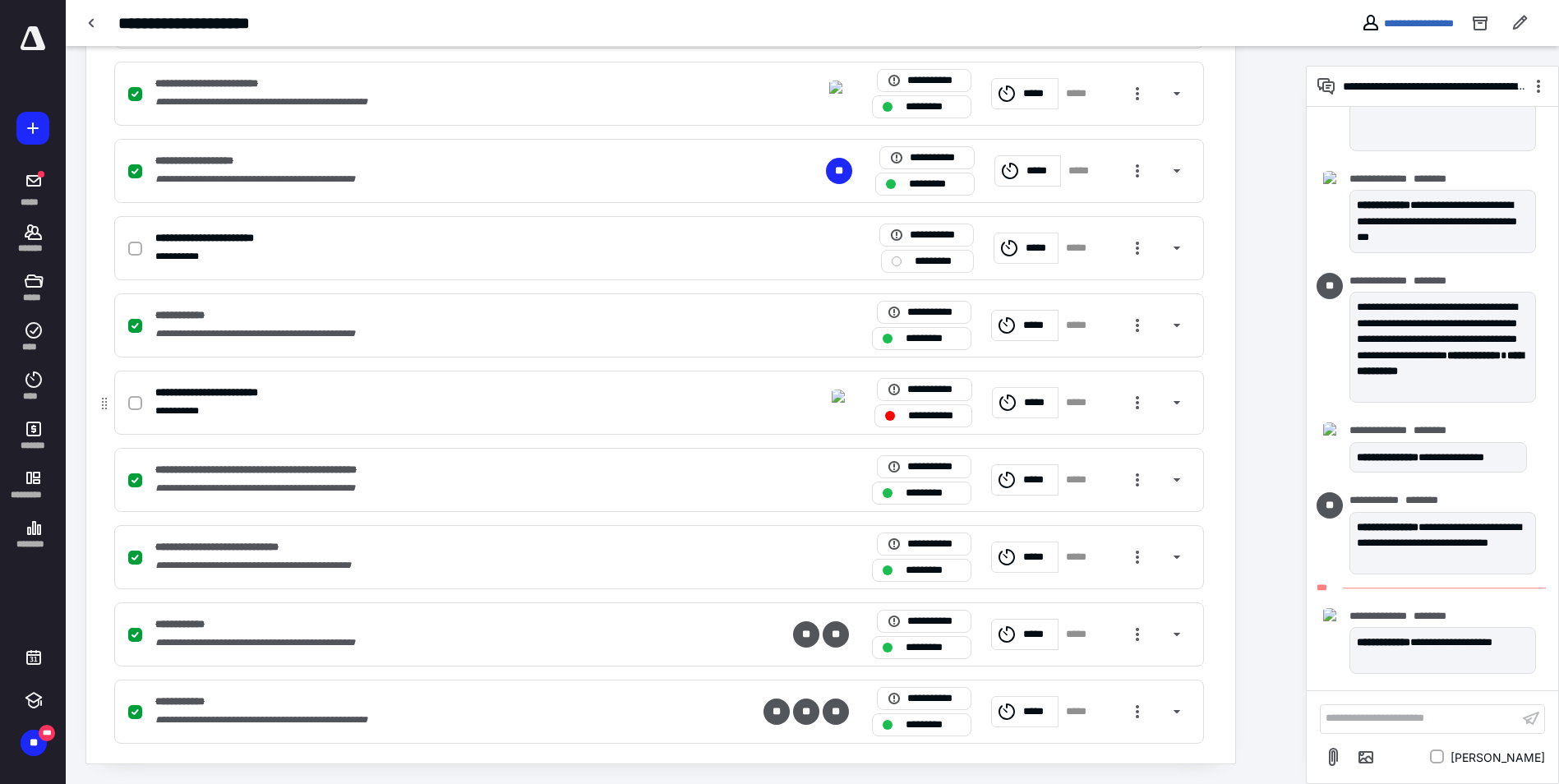 click on "*****" at bounding box center [1026, 403] 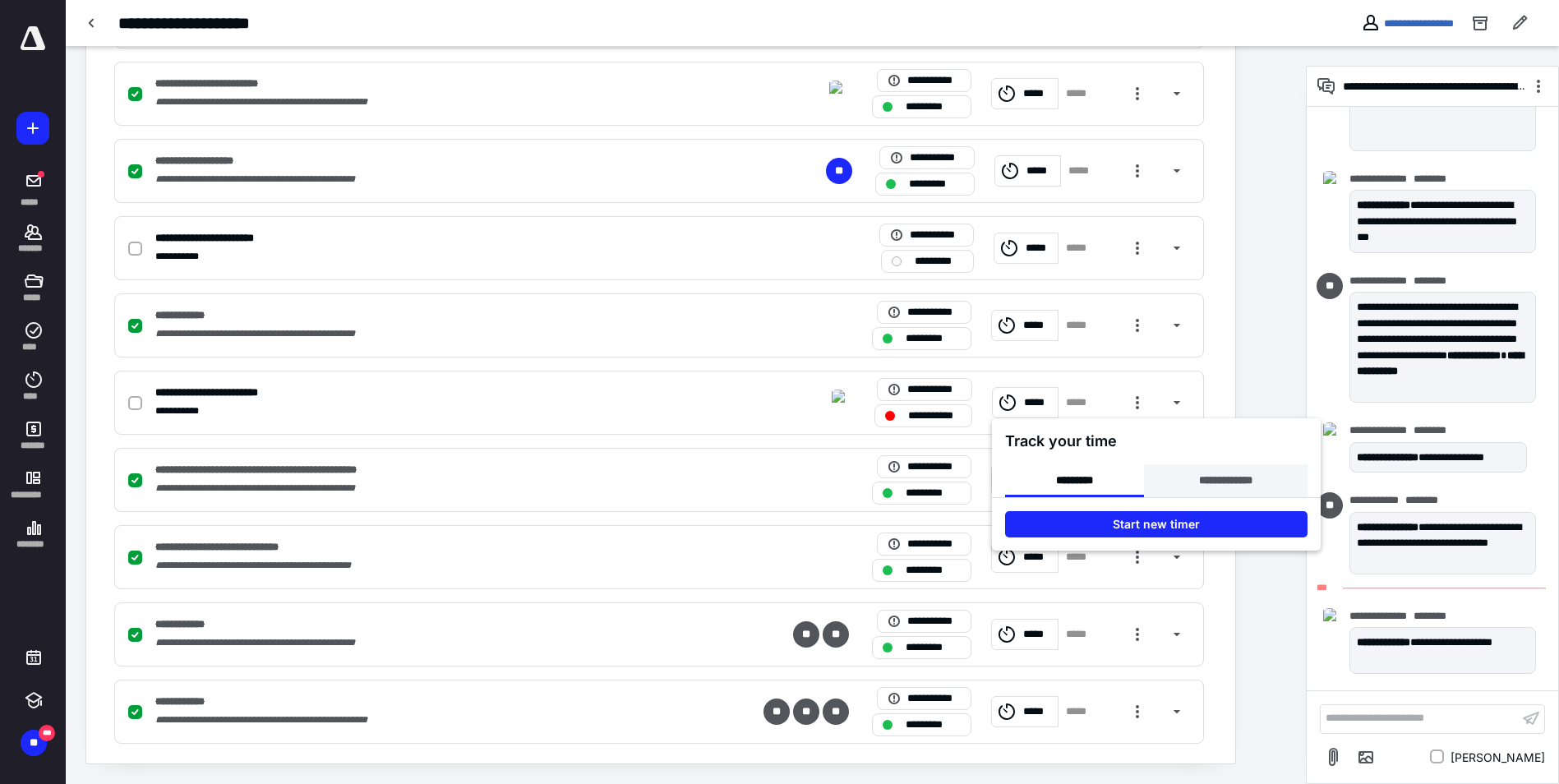 click on "**********" at bounding box center (1225, 481) 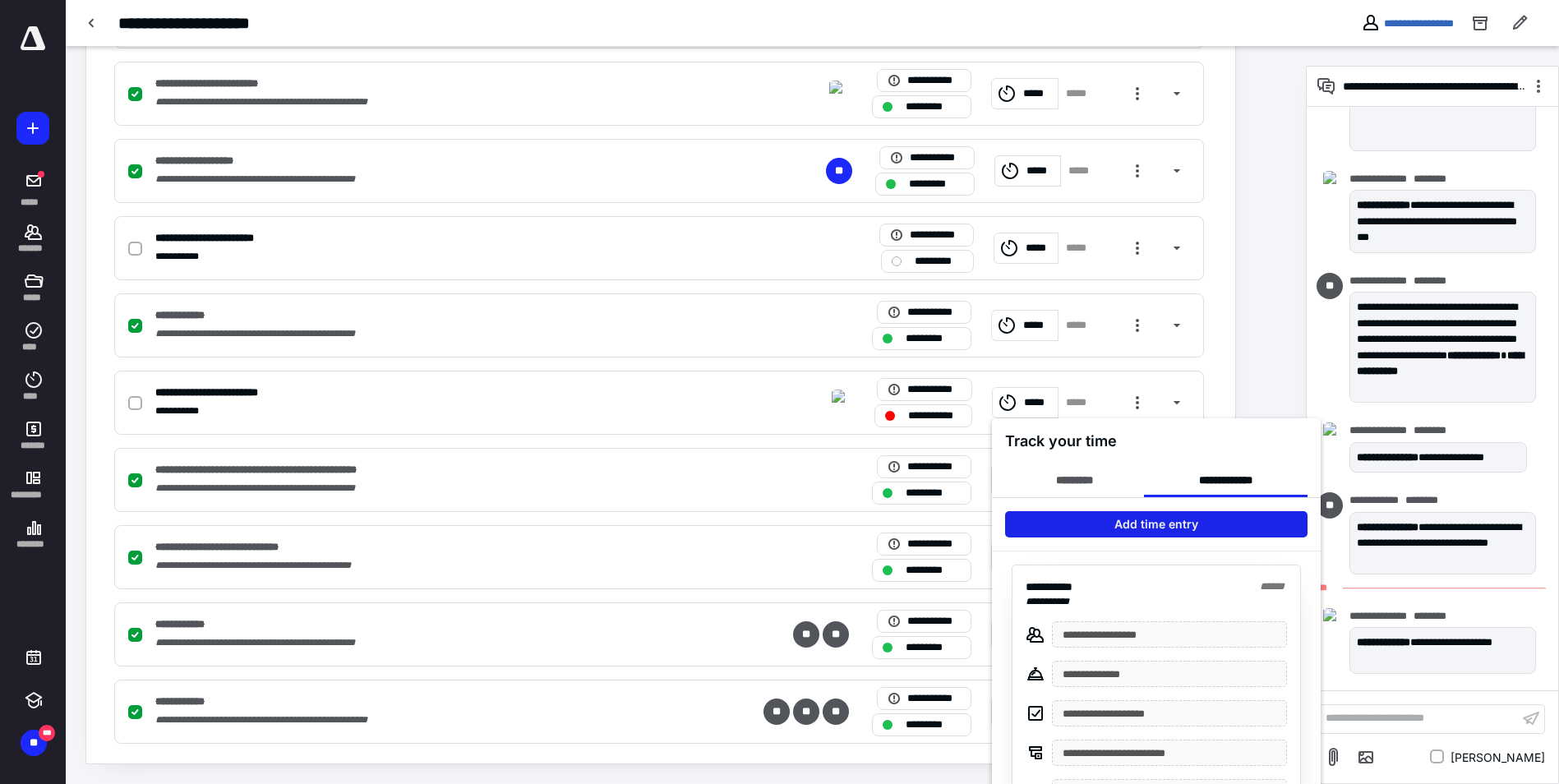 click on "Add time entry" at bounding box center [1156, 524] 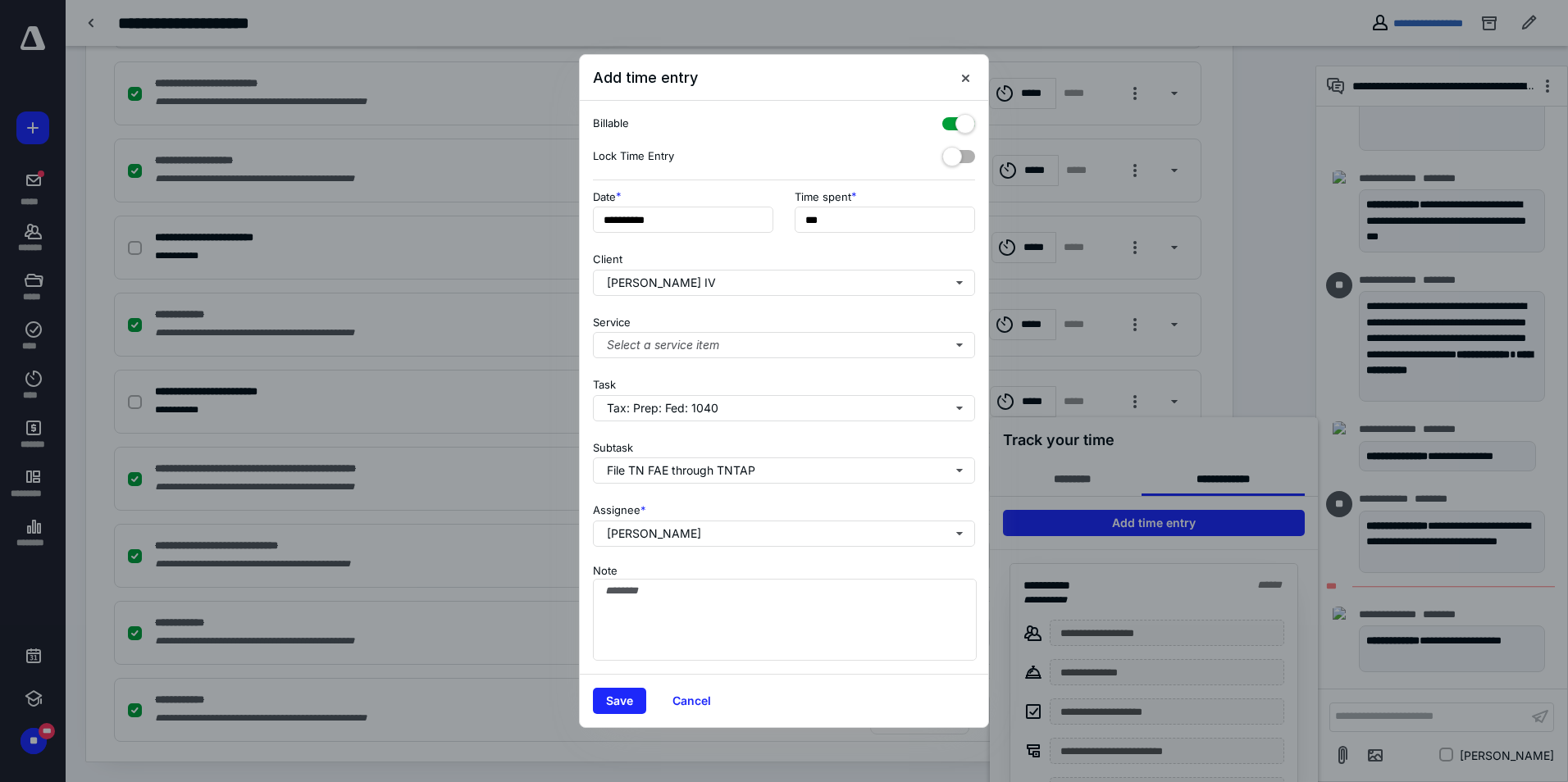 click at bounding box center (959, 120) 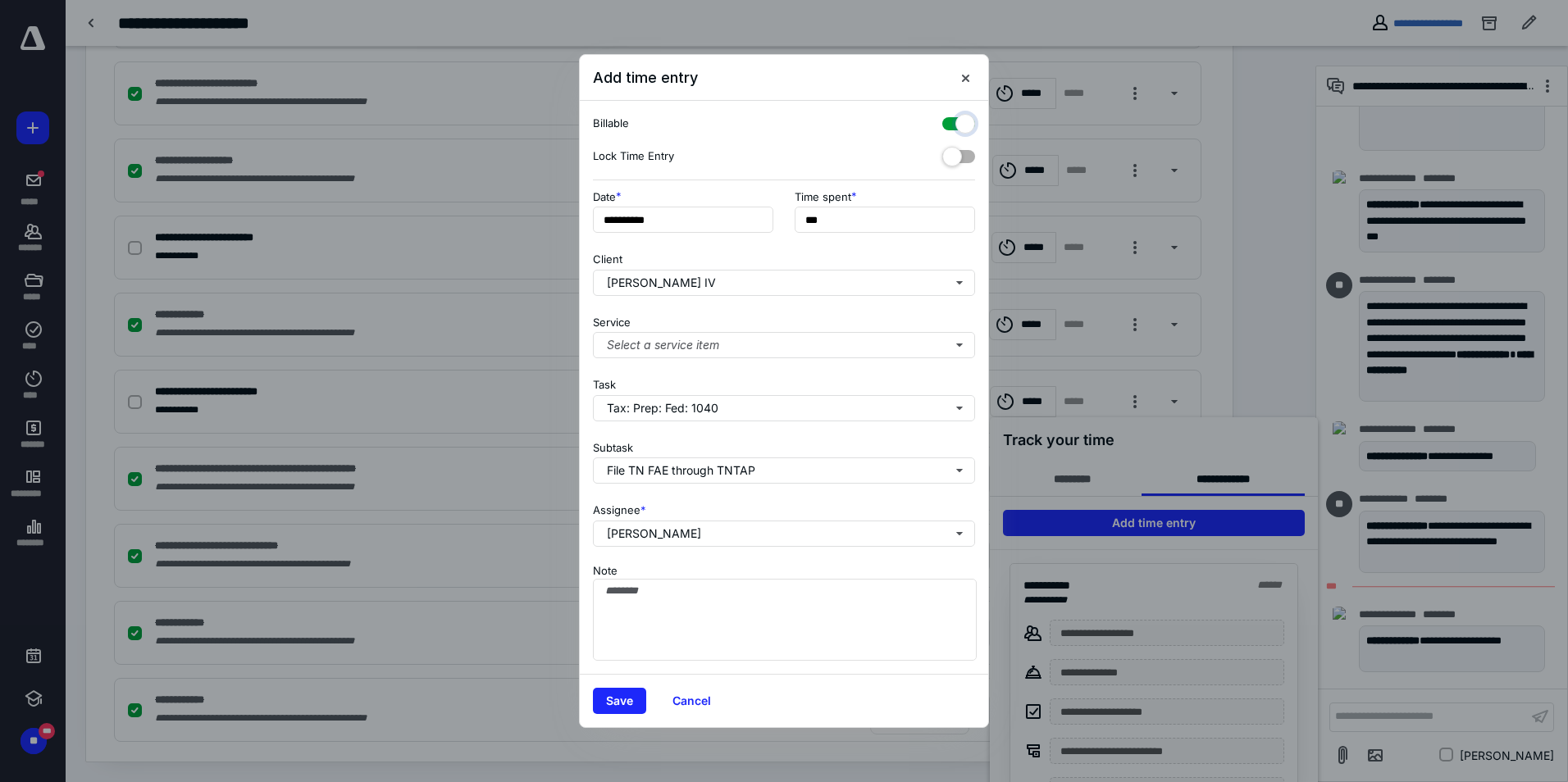 click at bounding box center (950, 121) 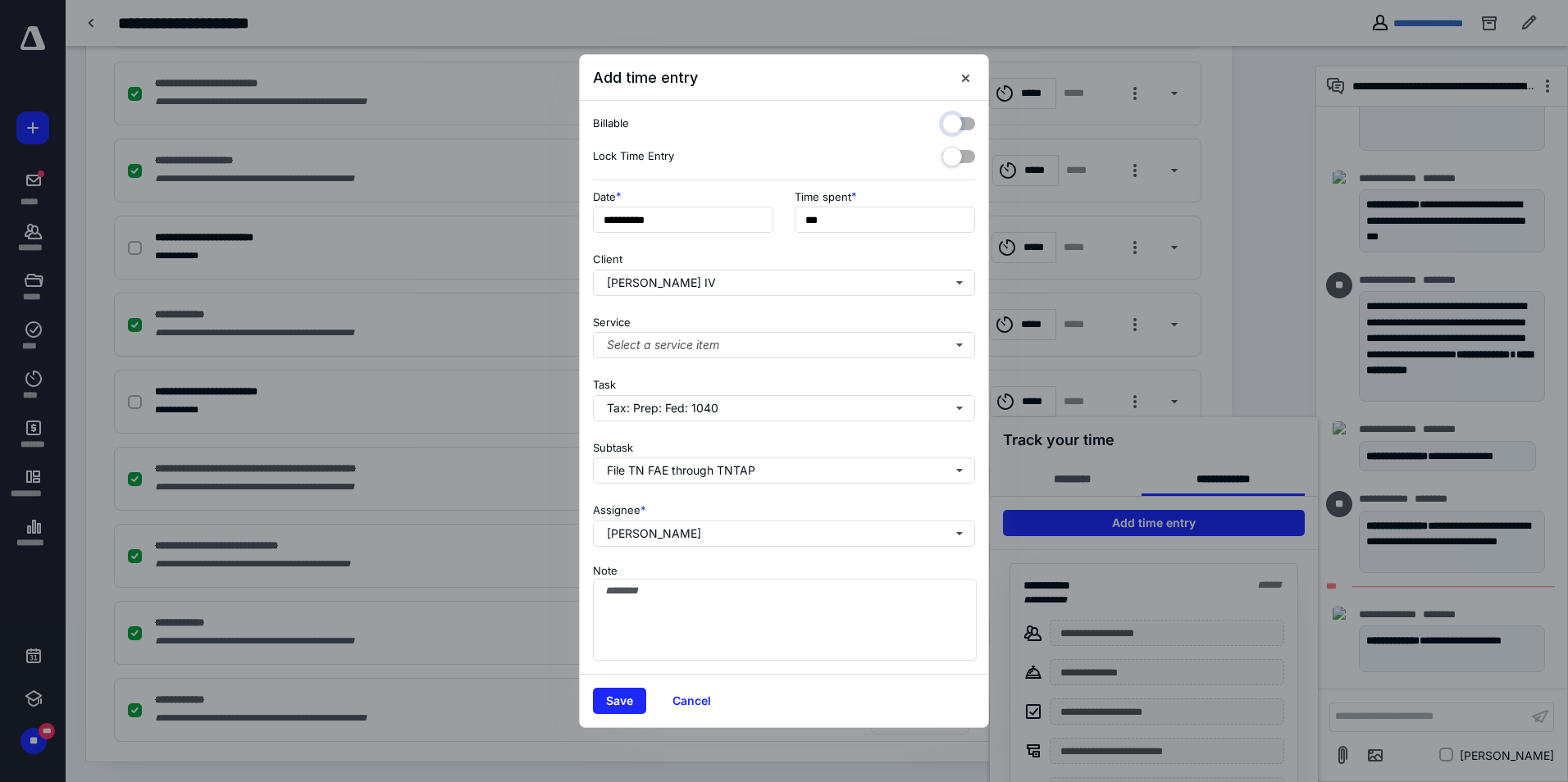 checkbox on "false" 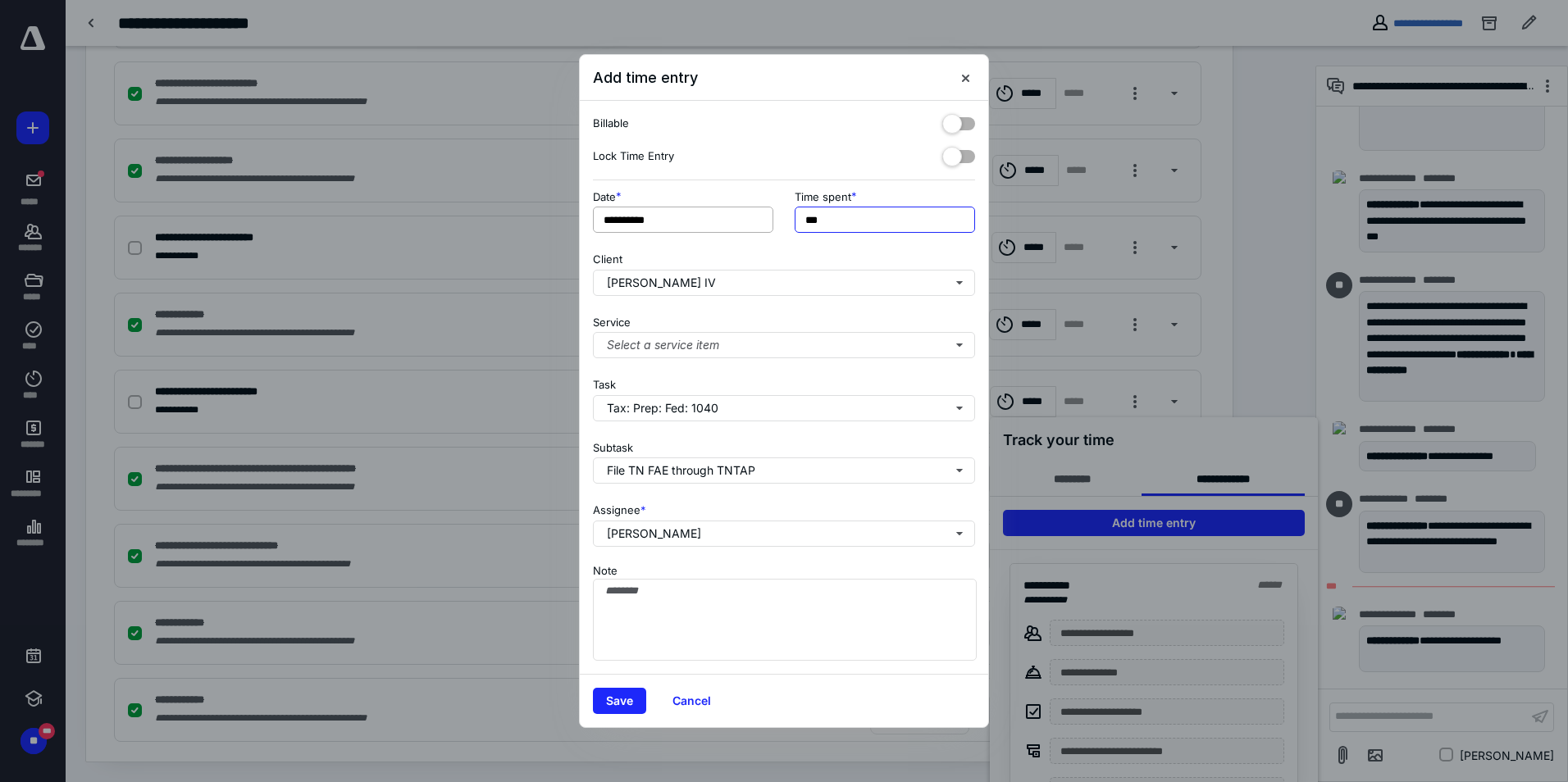 drag, startPoint x: 820, startPoint y: 221, endPoint x: 747, endPoint y: 221, distance: 73 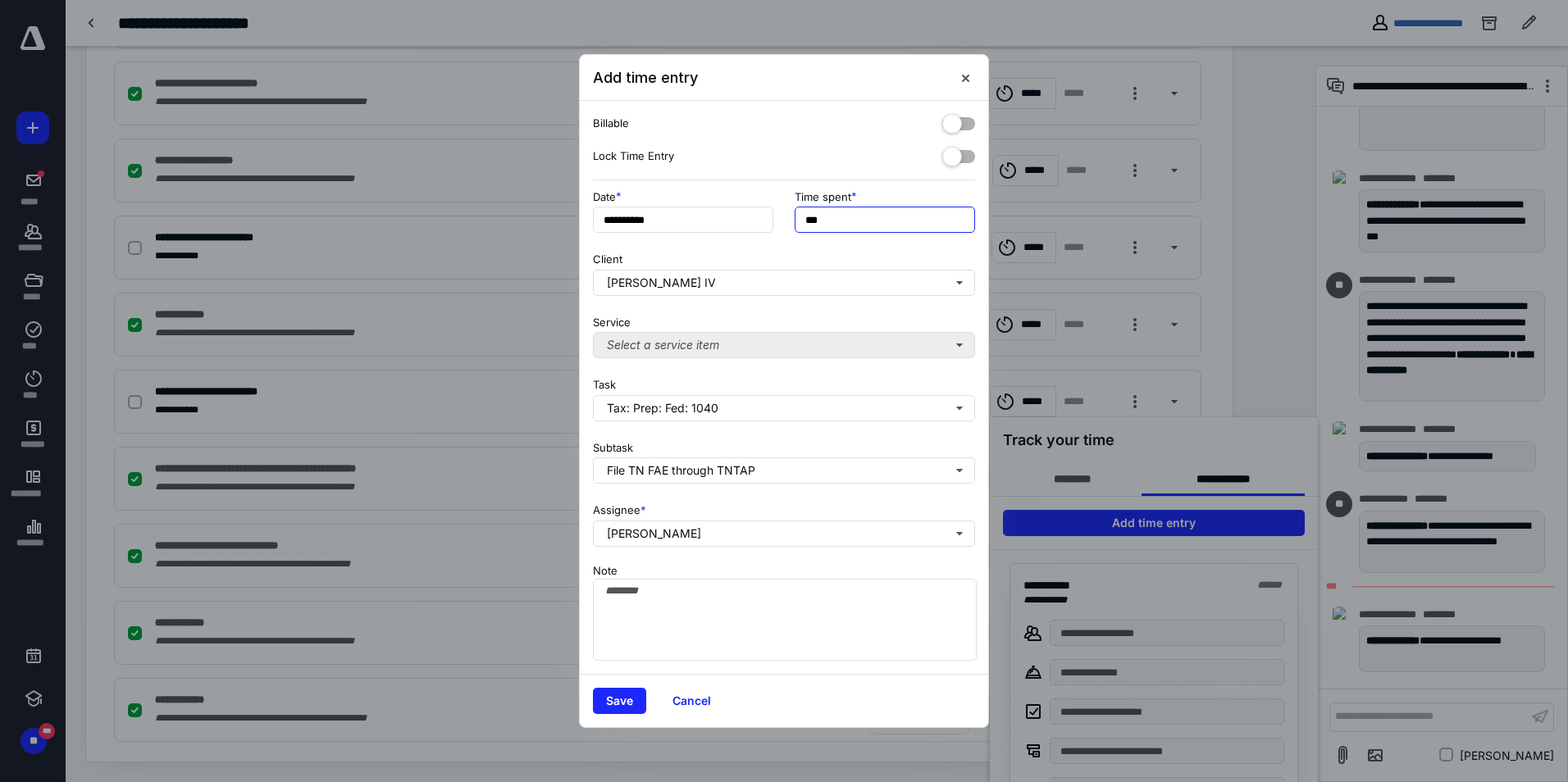type on "***" 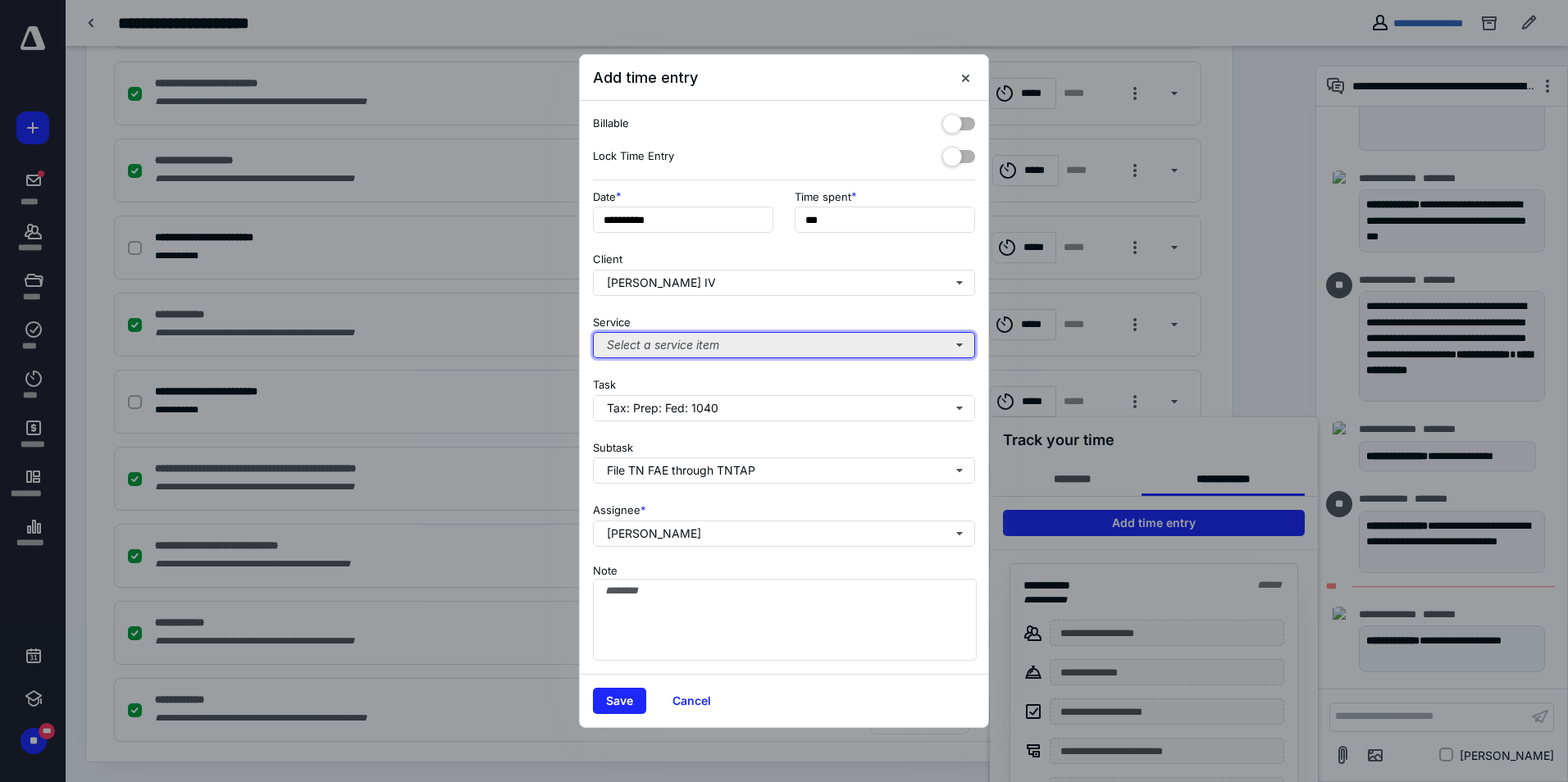 drag, startPoint x: 663, startPoint y: 341, endPoint x: 671, endPoint y: 335, distance: 10 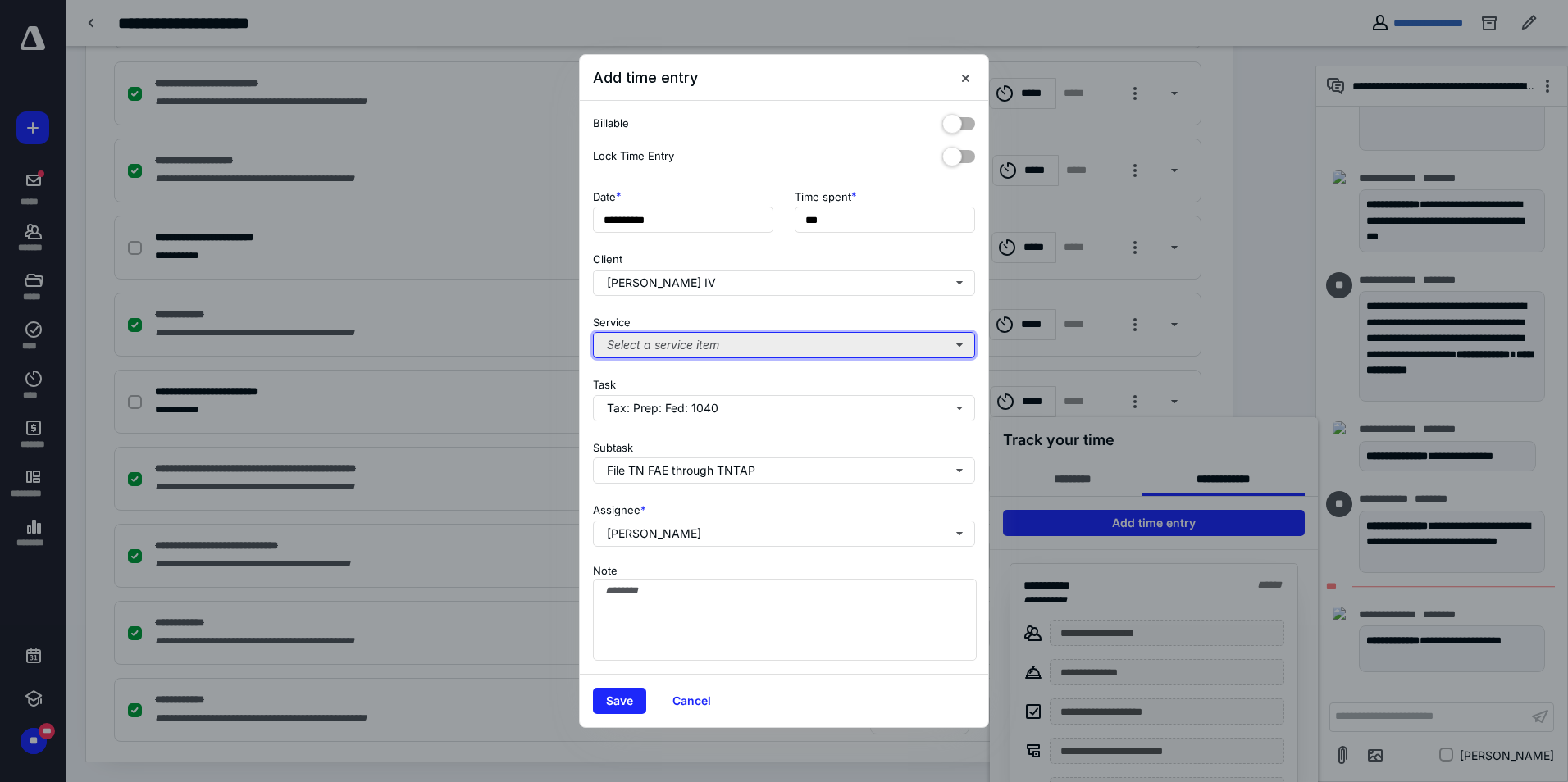 click on "Select a service item" at bounding box center [784, 345] 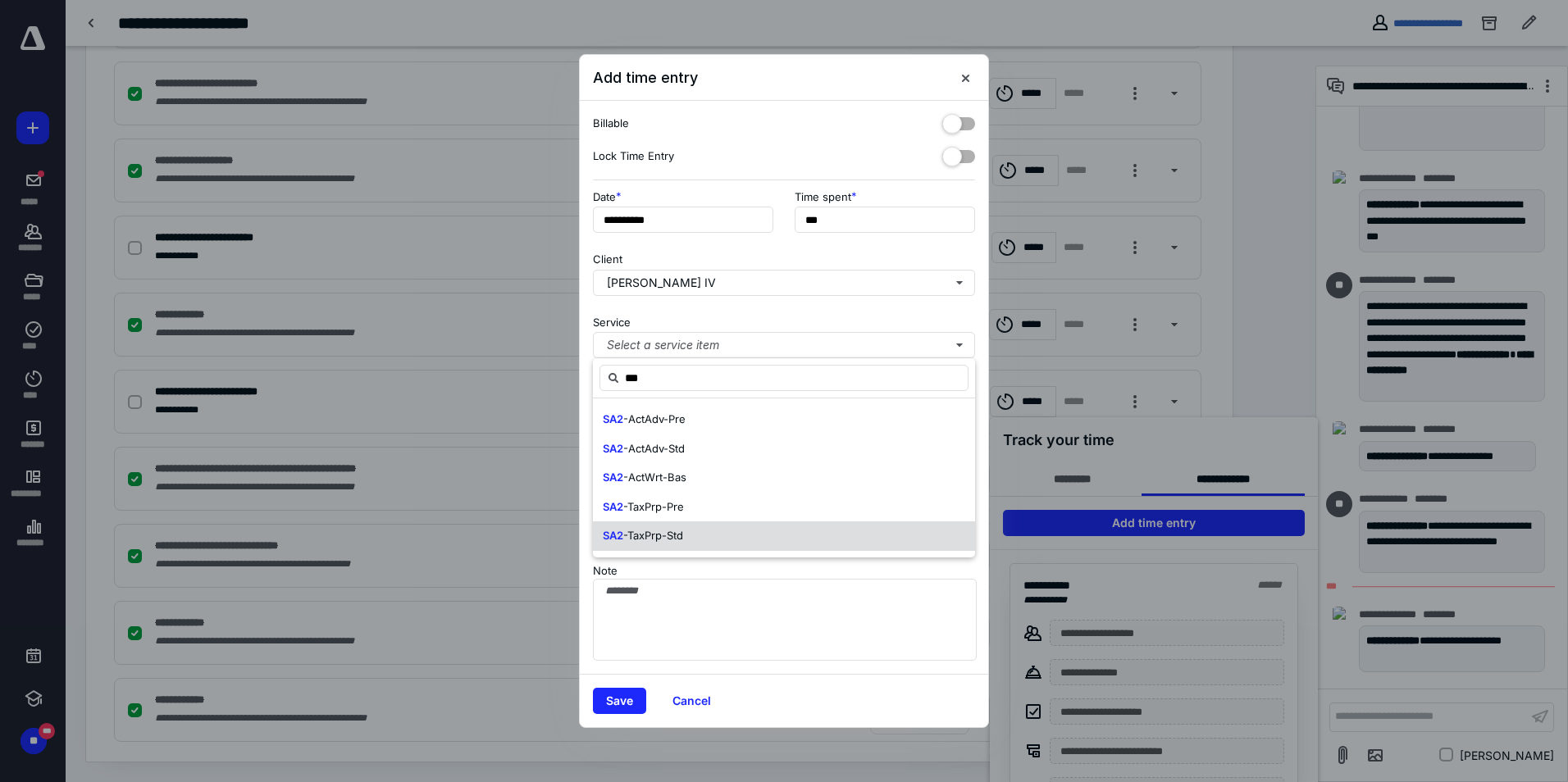 click on "-TaxPrp-Std" at bounding box center (653, 535) 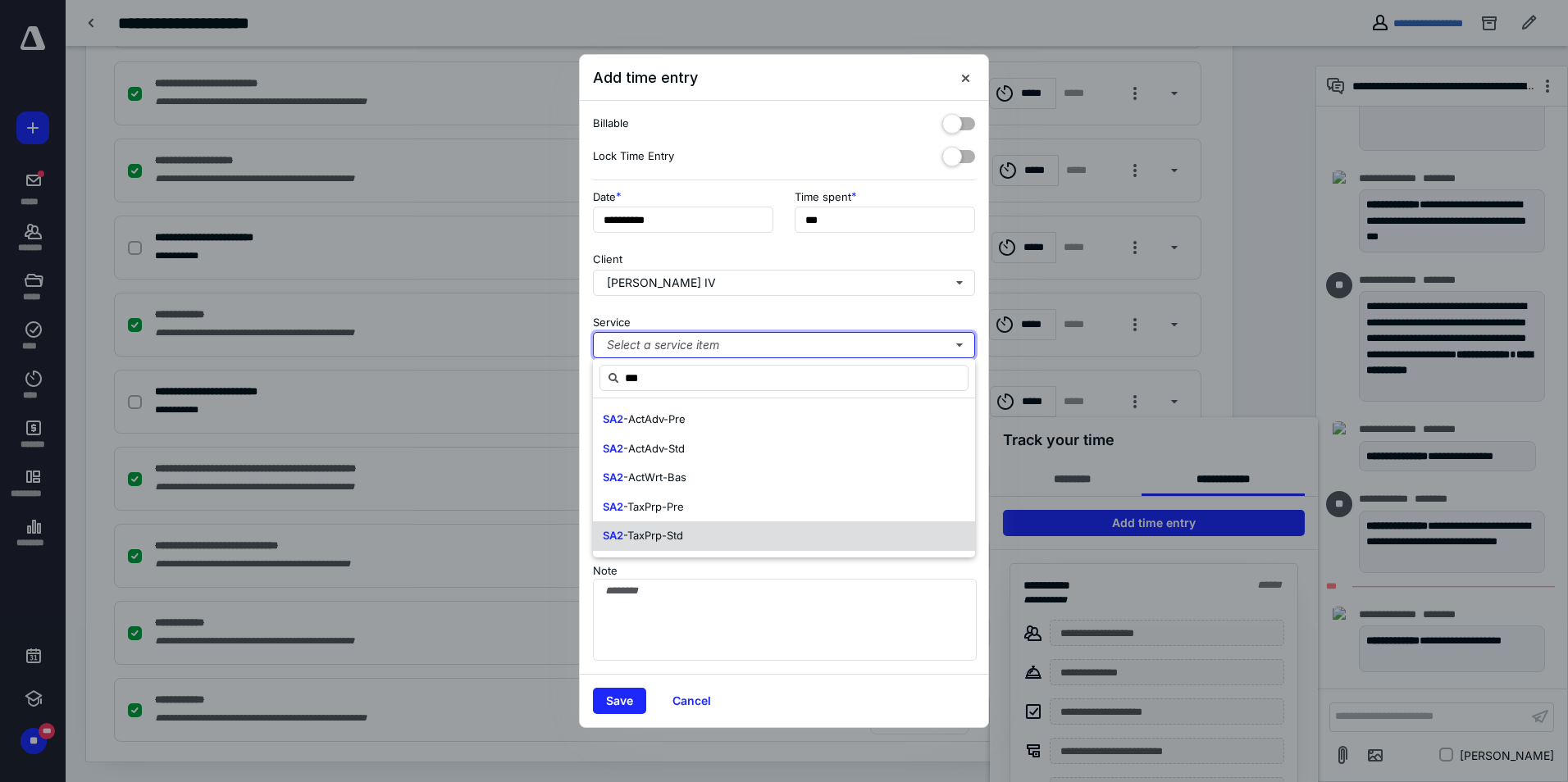 type 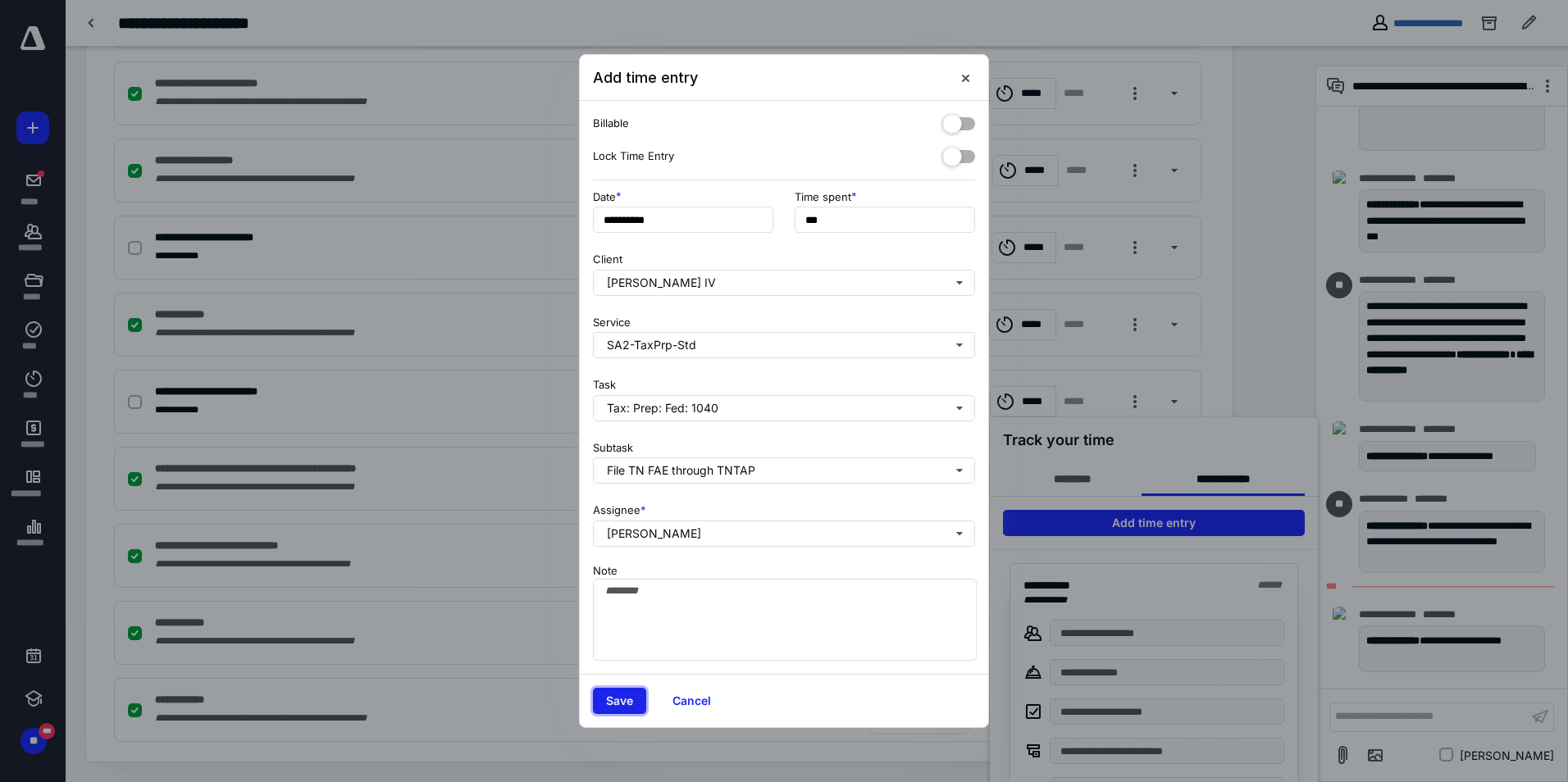 click on "Save" at bounding box center [619, 701] 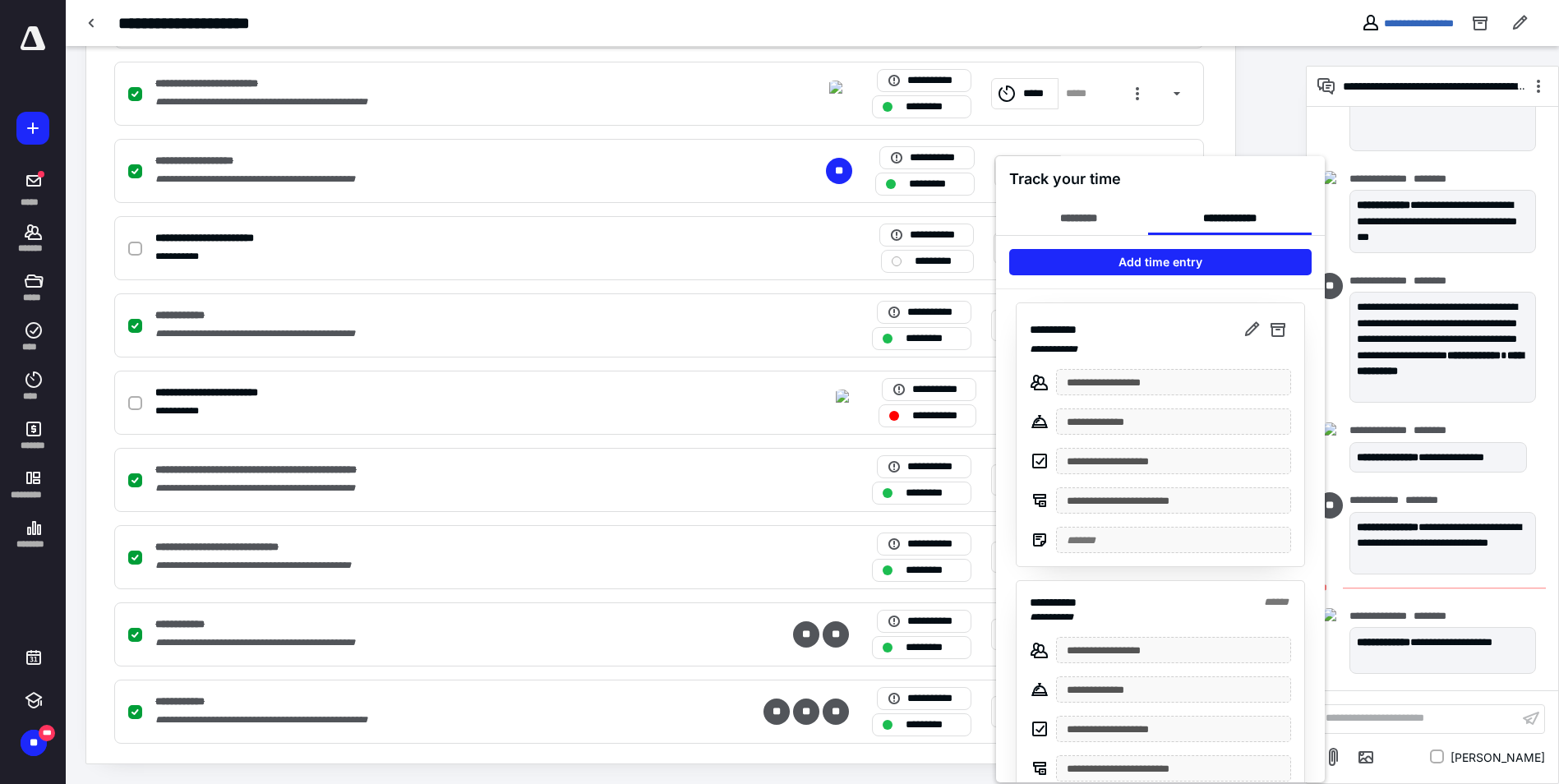 click at bounding box center [779, 392] 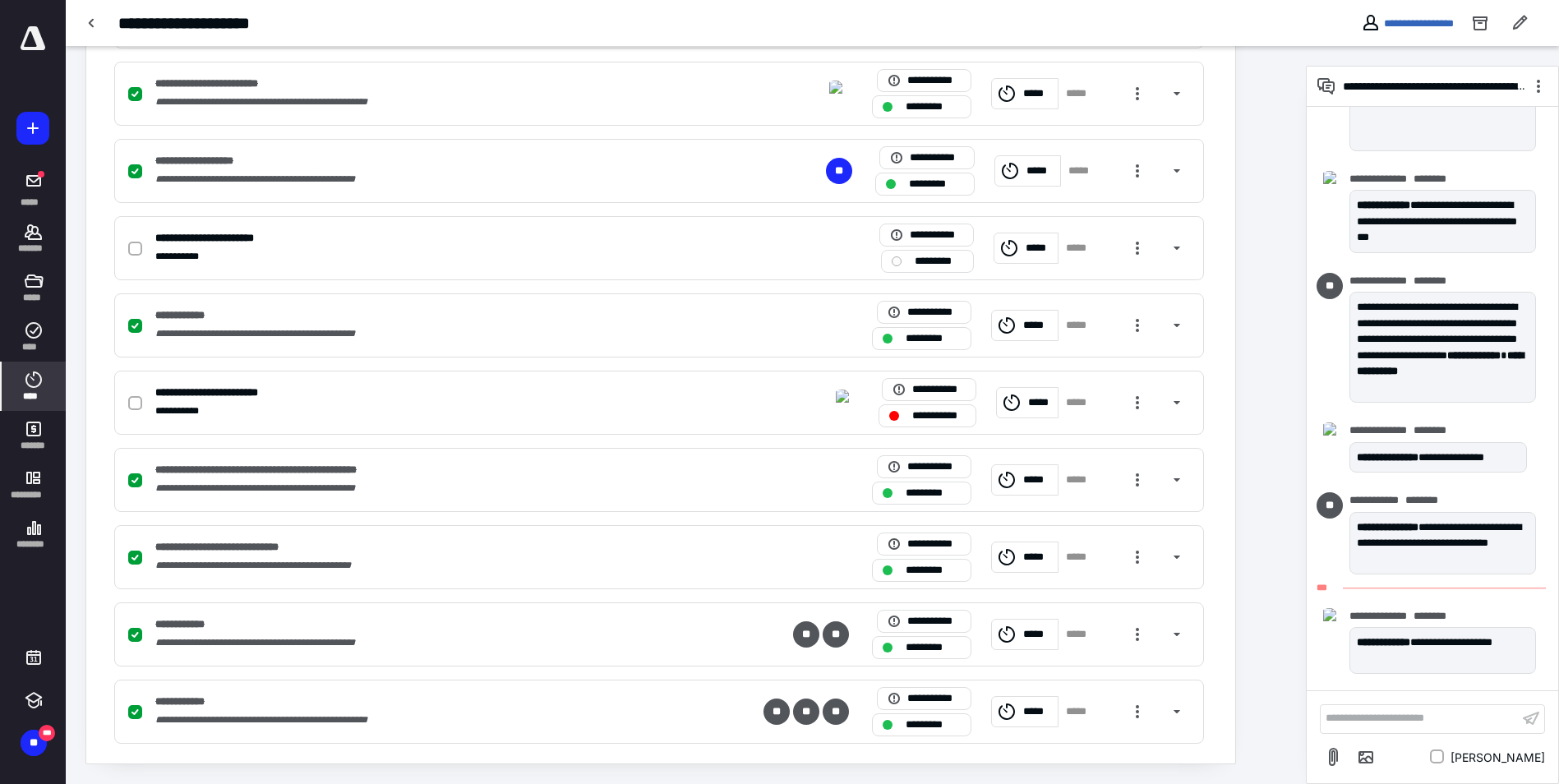 click 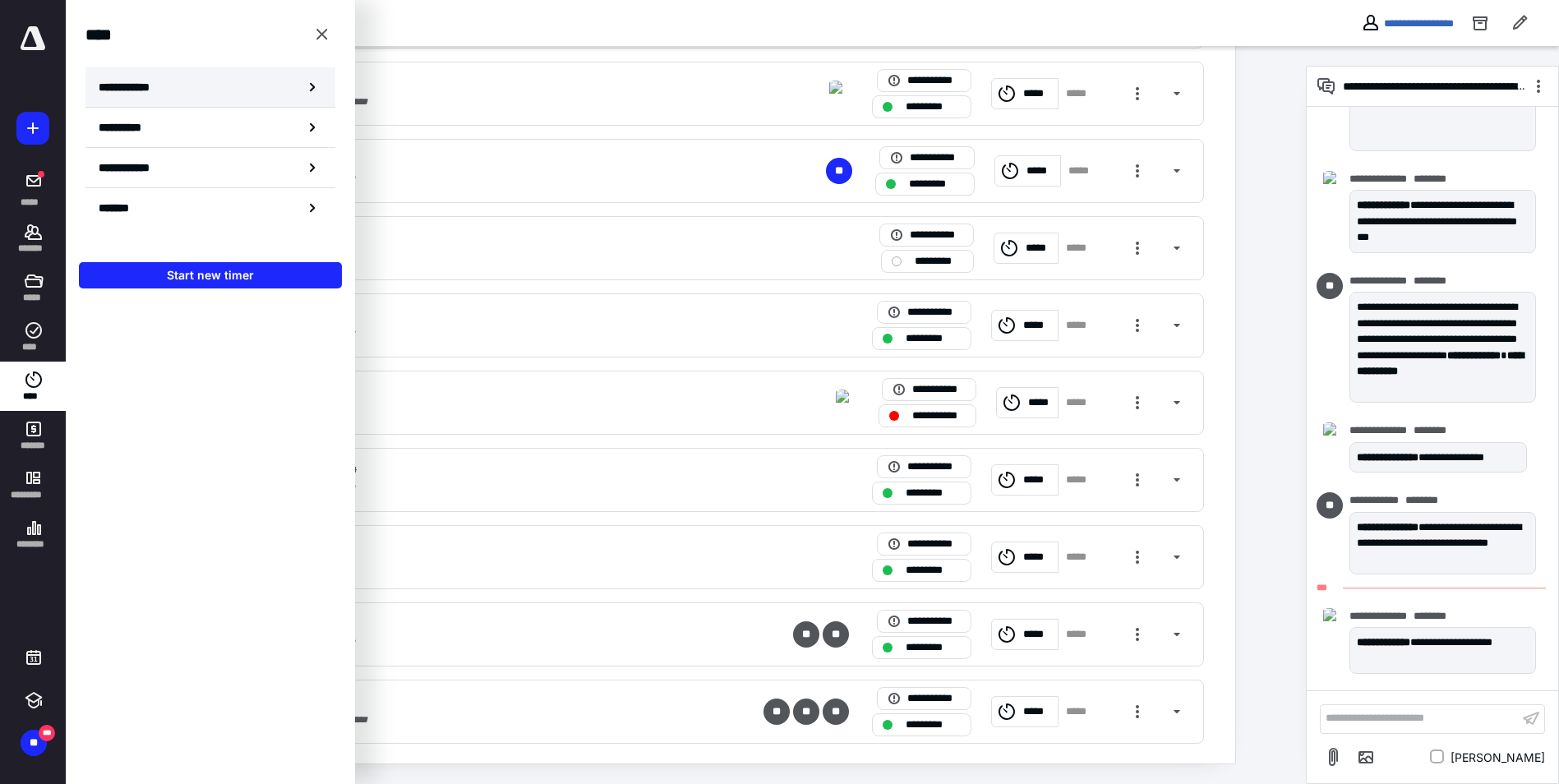 click on "**********" at bounding box center (133, 87) 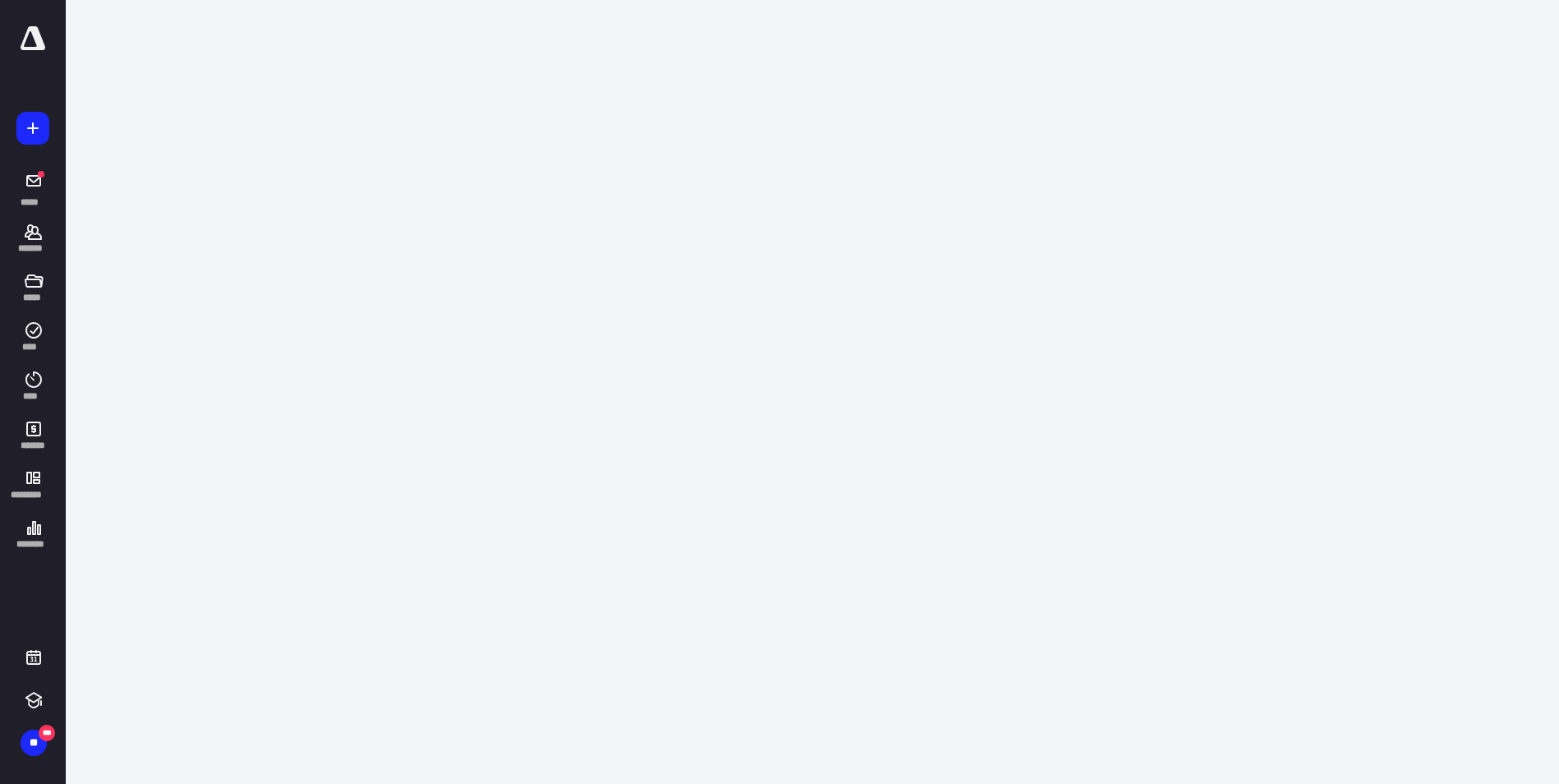 scroll, scrollTop: 0, scrollLeft: 0, axis: both 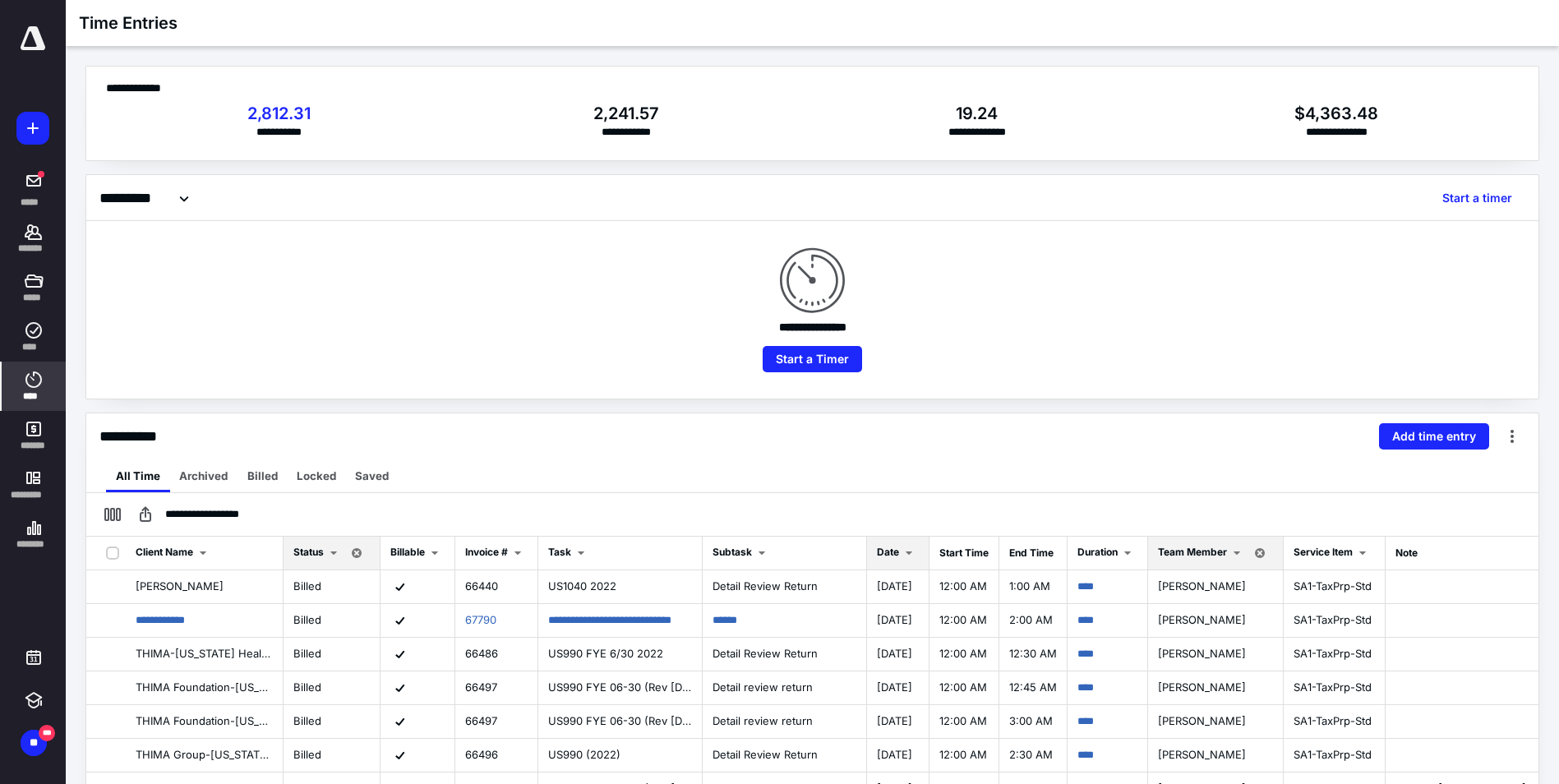 click on "Date" at bounding box center [888, 551] 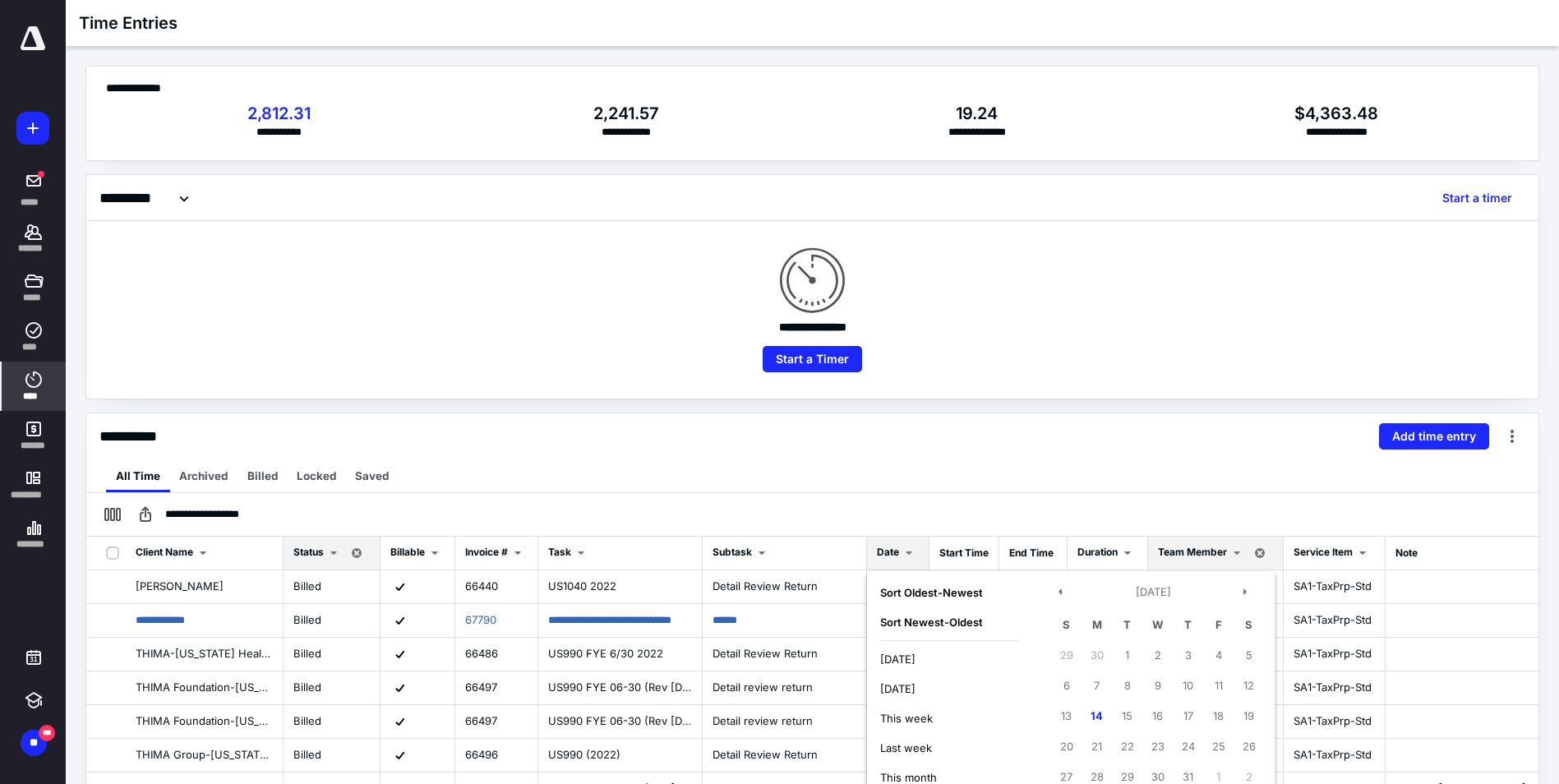 click on "[DATE]" at bounding box center [897, 659] 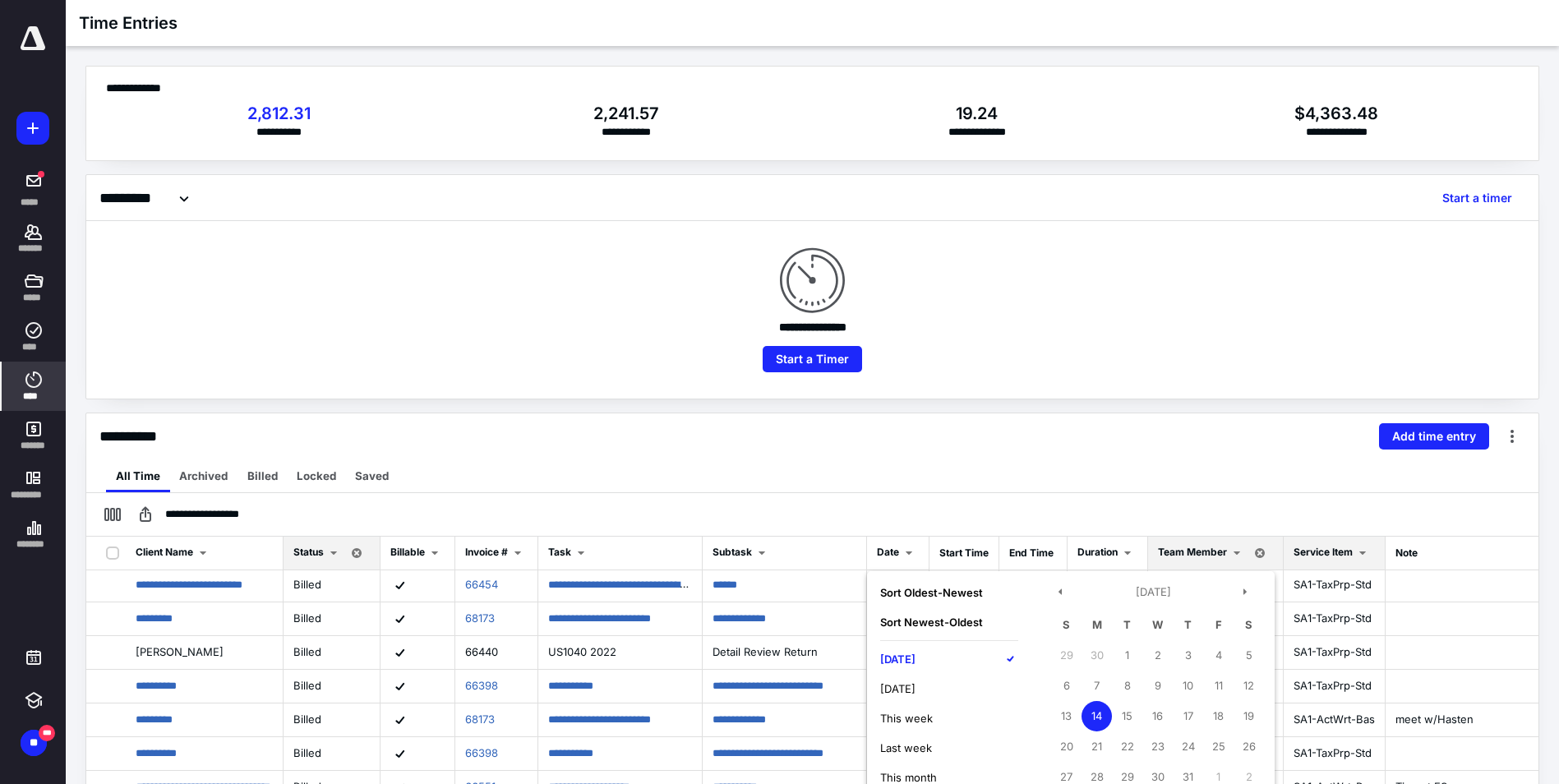 scroll, scrollTop: 411, scrollLeft: 0, axis: vertical 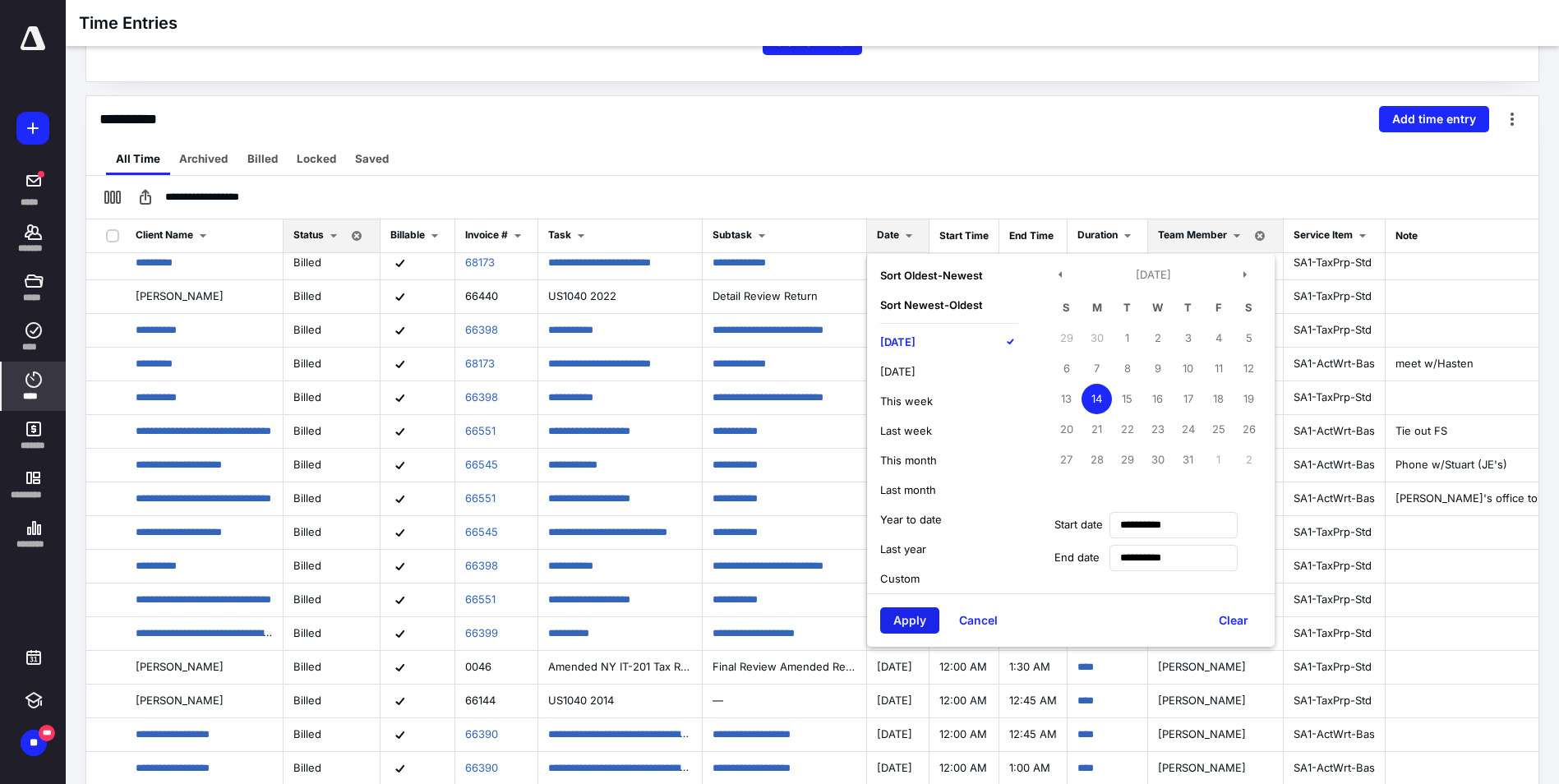 click on "Apply" at bounding box center (910, 620) 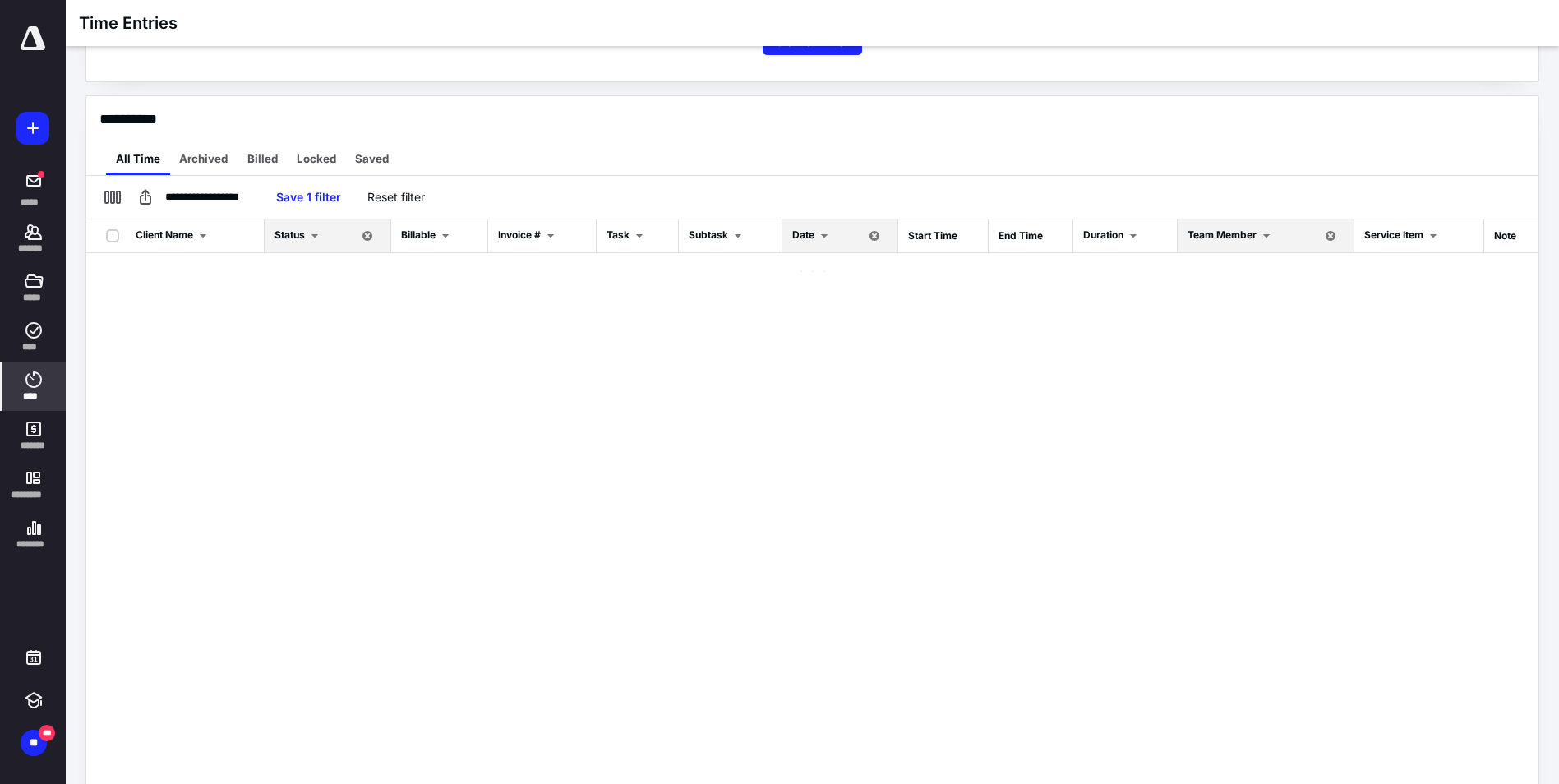 scroll, scrollTop: 0, scrollLeft: 0, axis: both 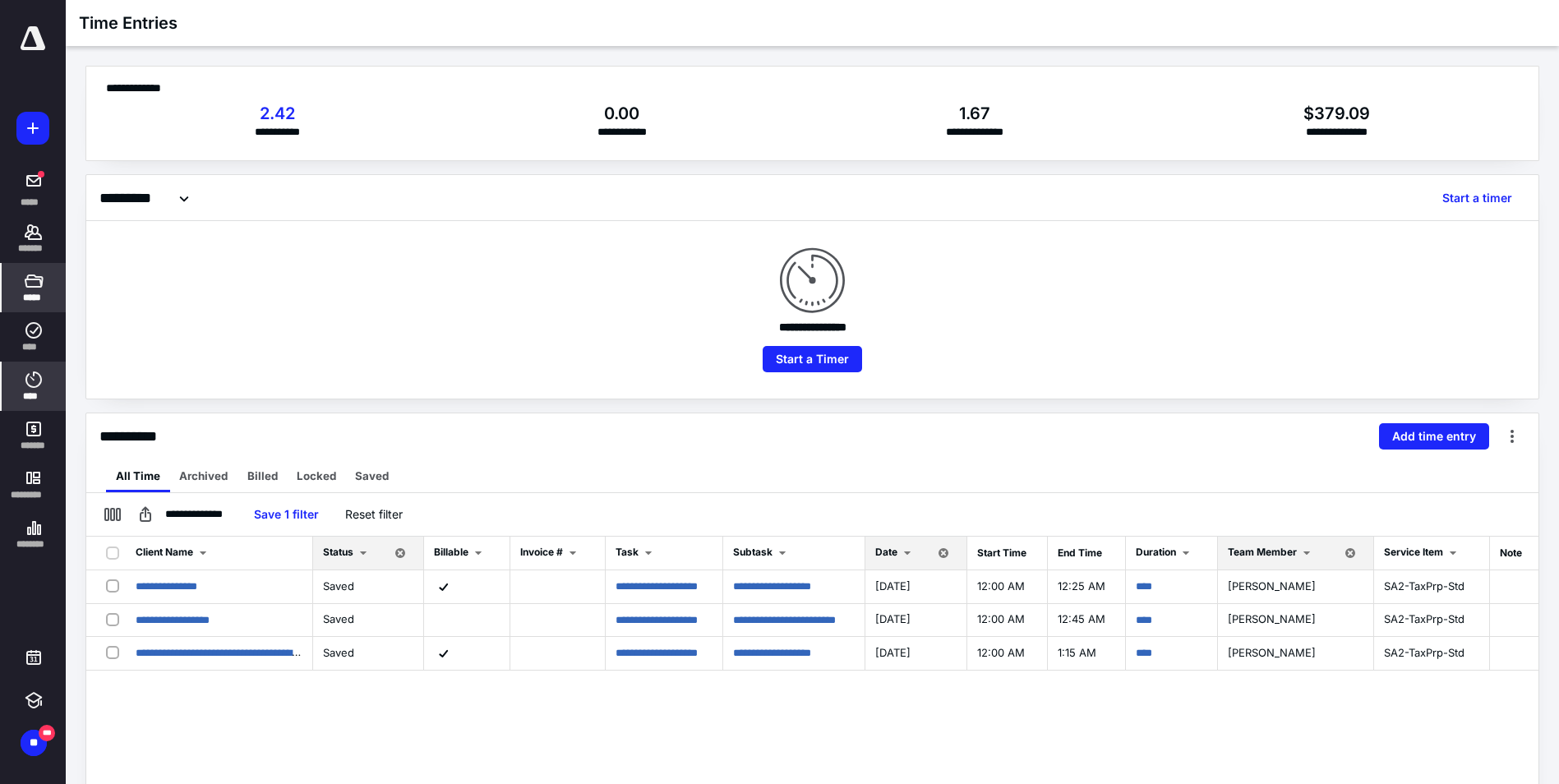 drag, startPoint x: 29, startPoint y: 321, endPoint x: 35, endPoint y: 295, distance: 26.68333 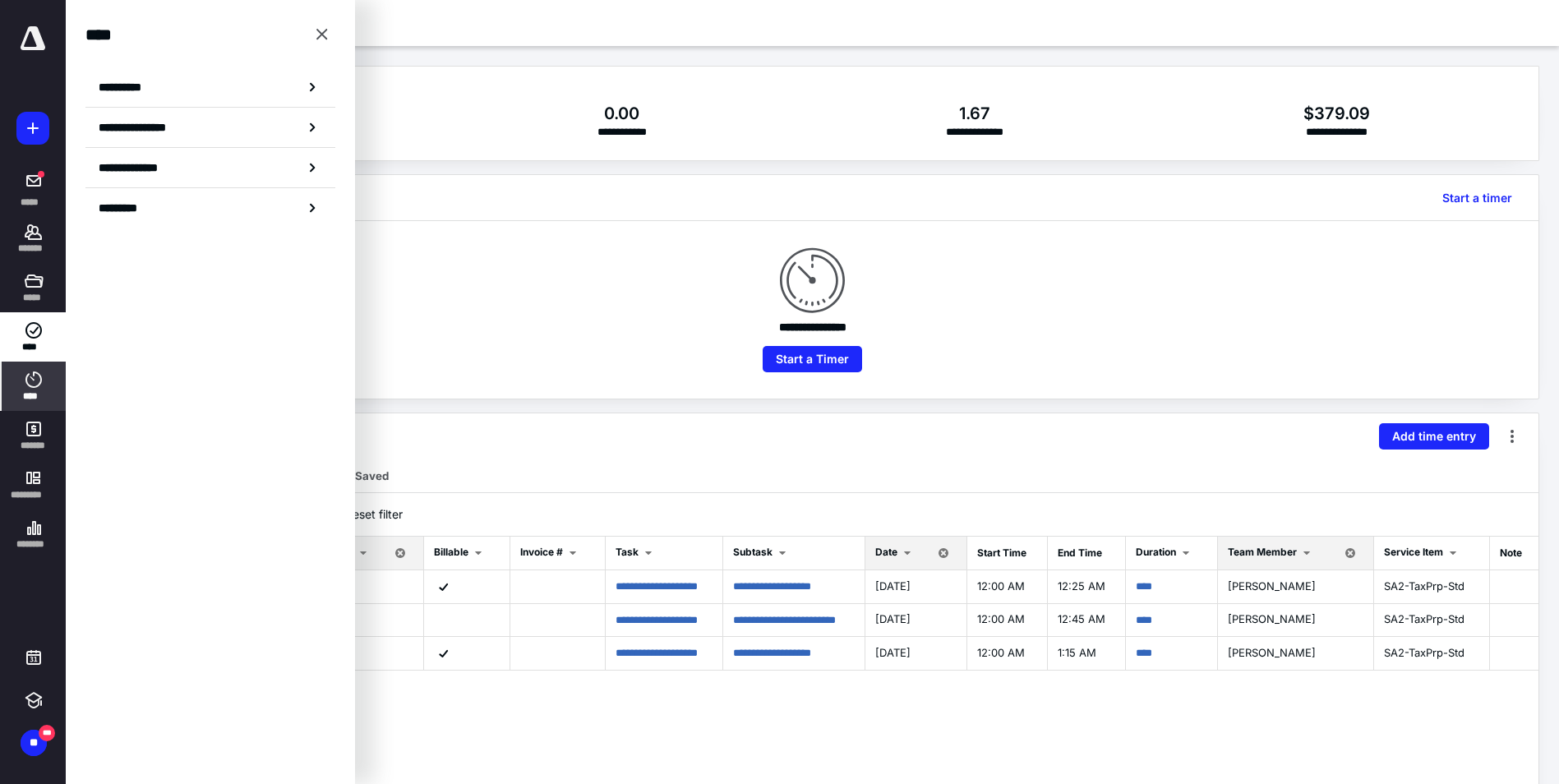click on "**********" at bounding box center (210, 87) 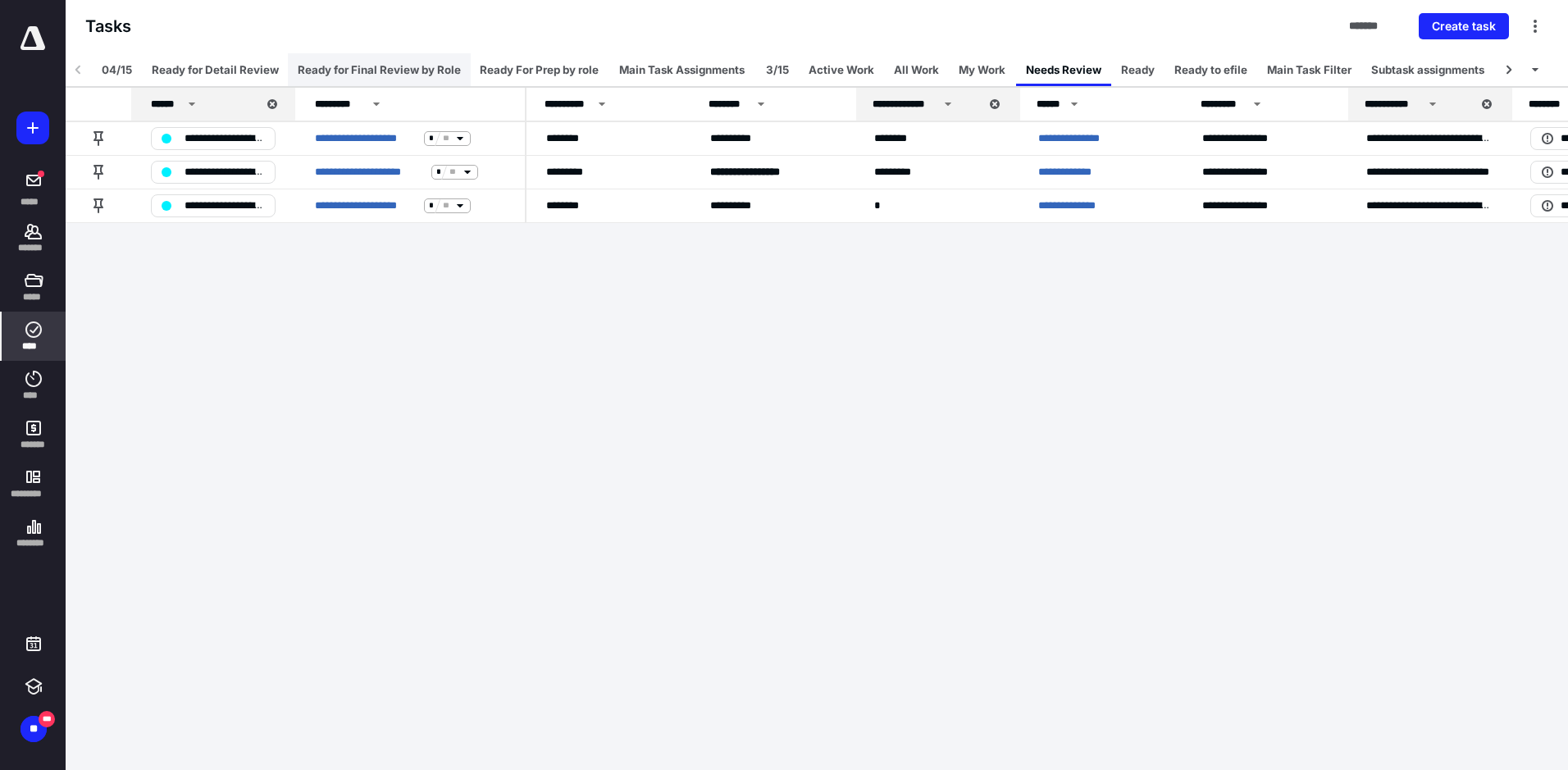 click on "Ready for Final Review by Role" at bounding box center (379, 70) 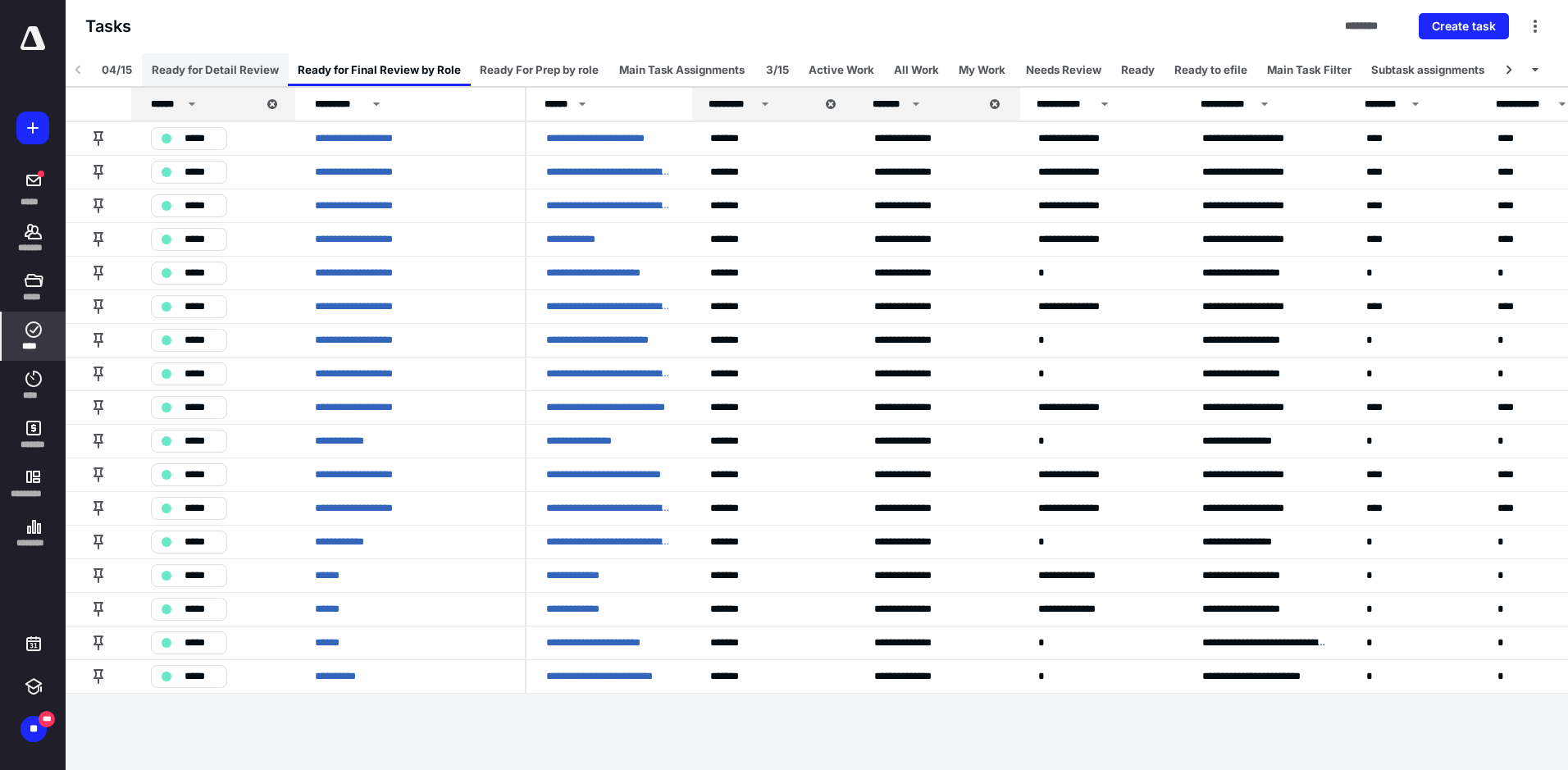 click on "Ready for Detail Review" at bounding box center (215, 70) 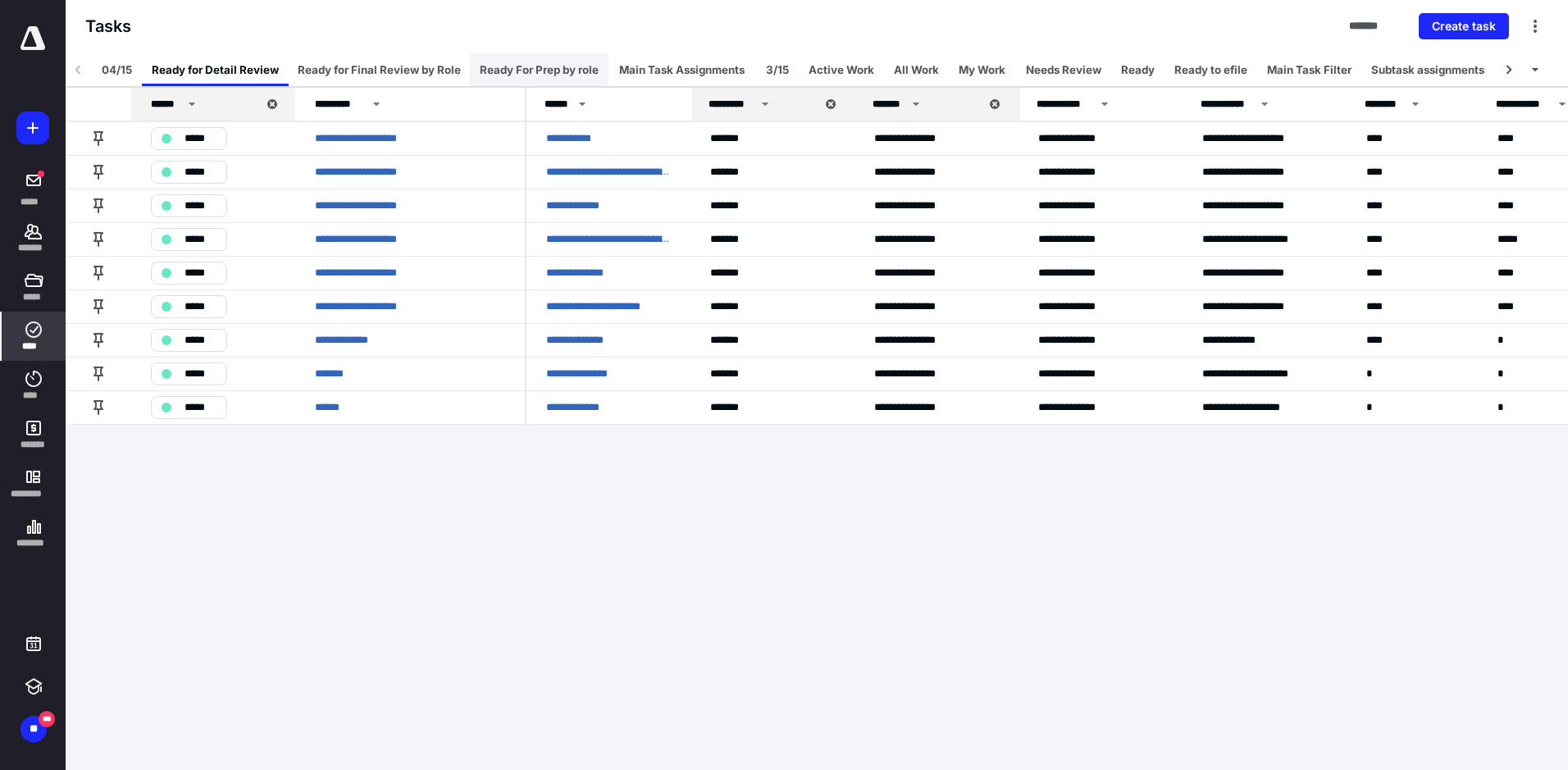 click on "Ready For Prep by role" at bounding box center (539, 70) 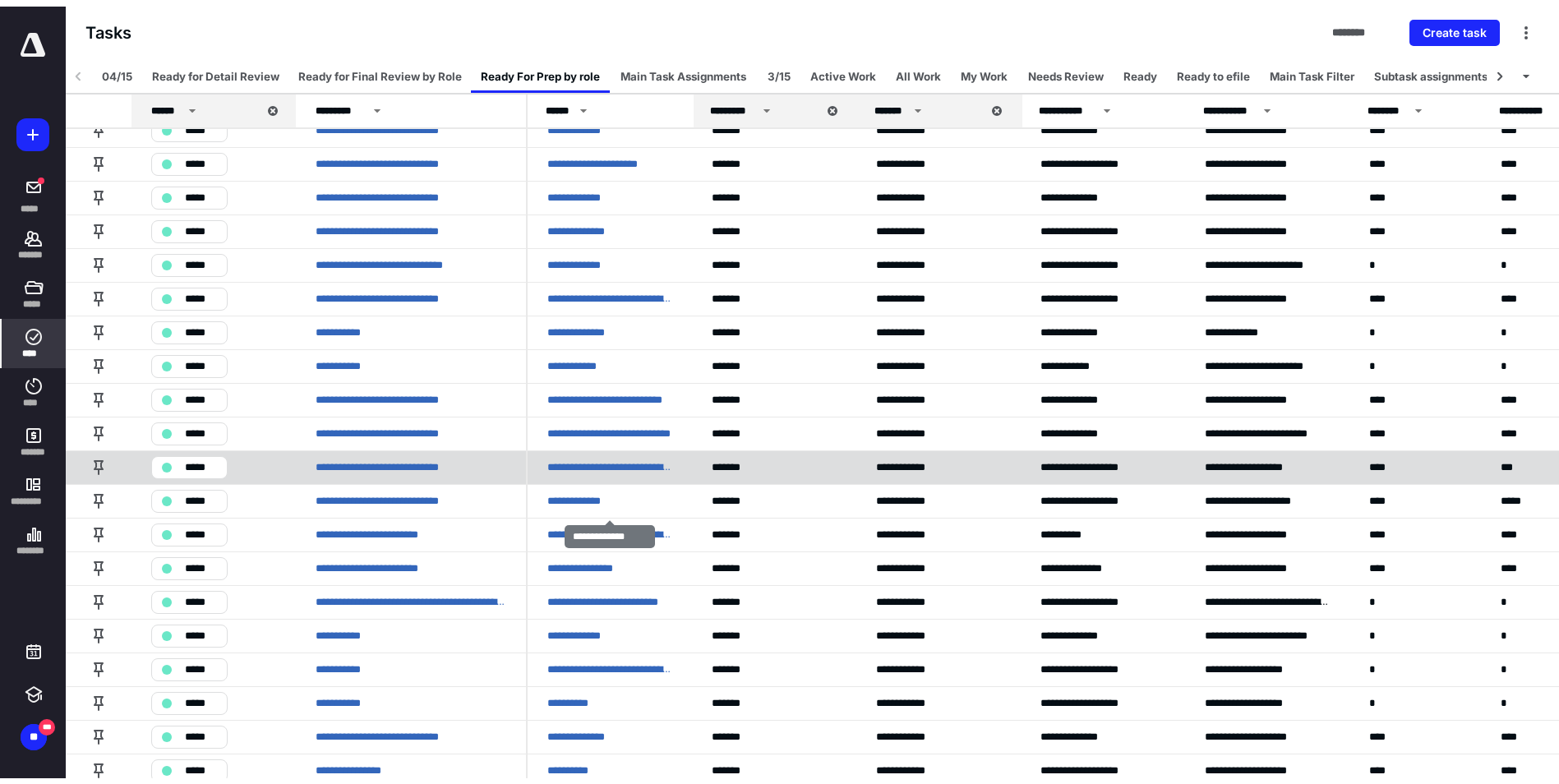 scroll, scrollTop: 0, scrollLeft: 0, axis: both 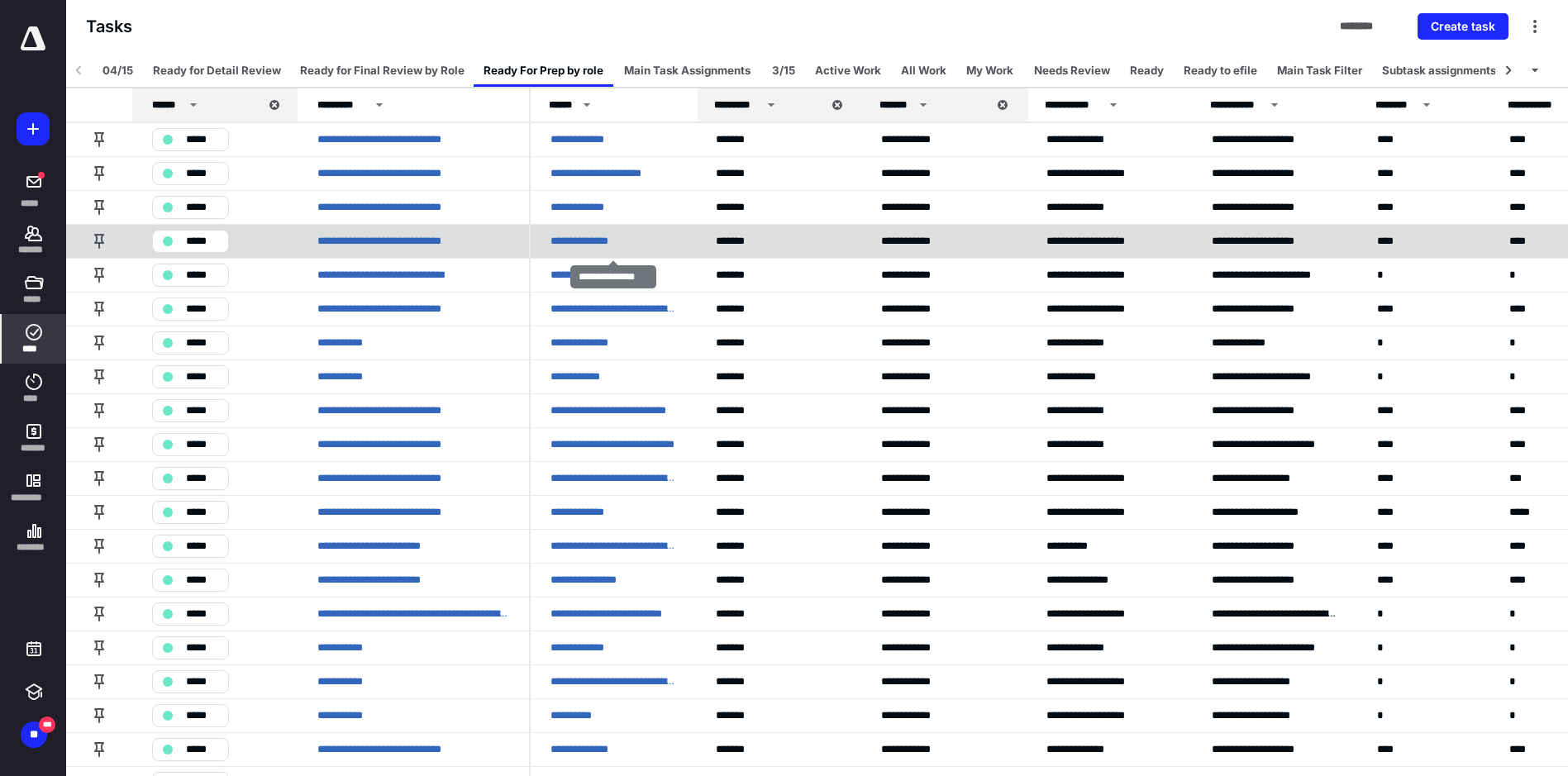 click on "**********" at bounding box center (588, 241) 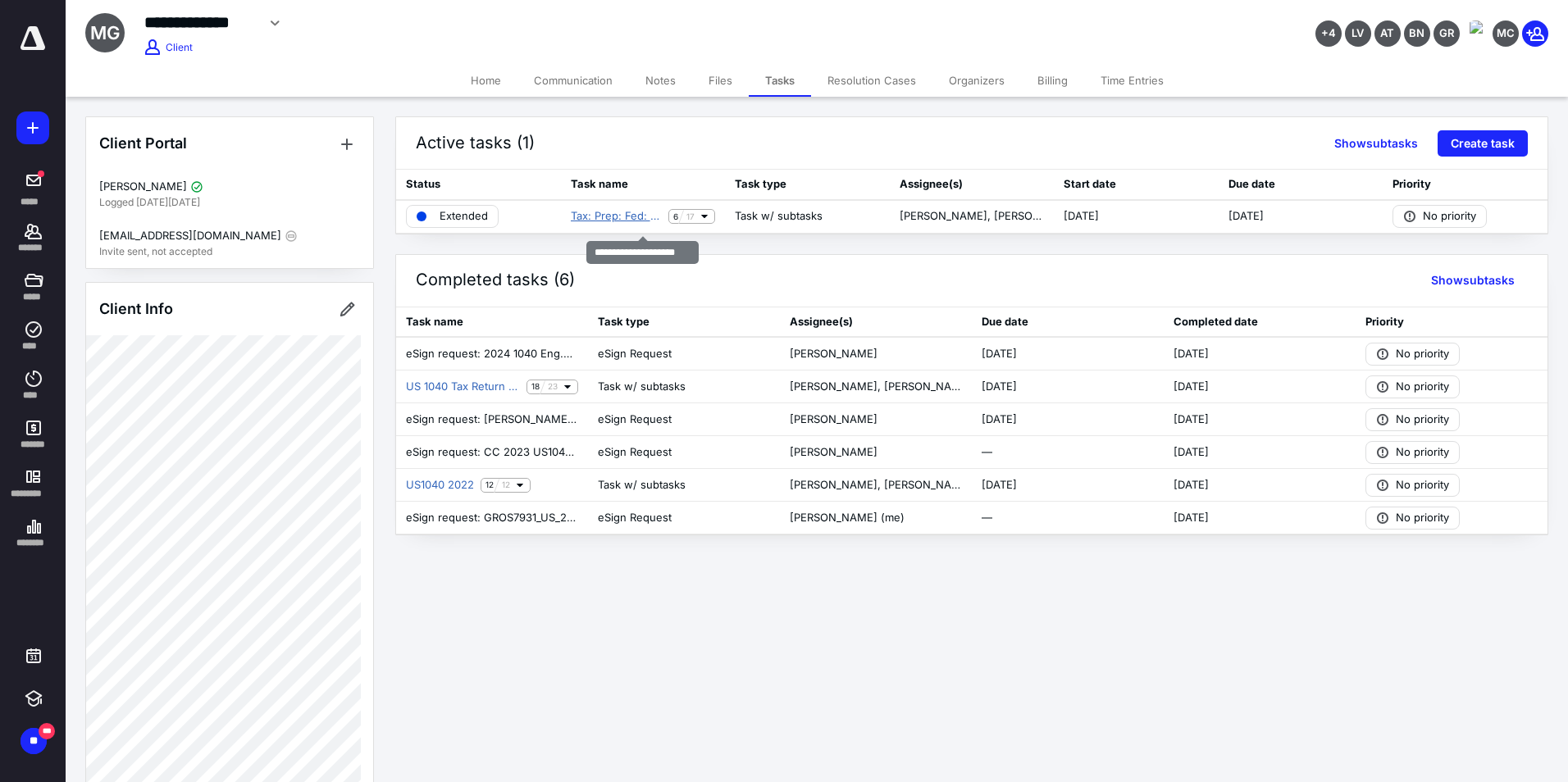 click on "Tax: Prep: Fed: 1040" at bounding box center (617, 216) 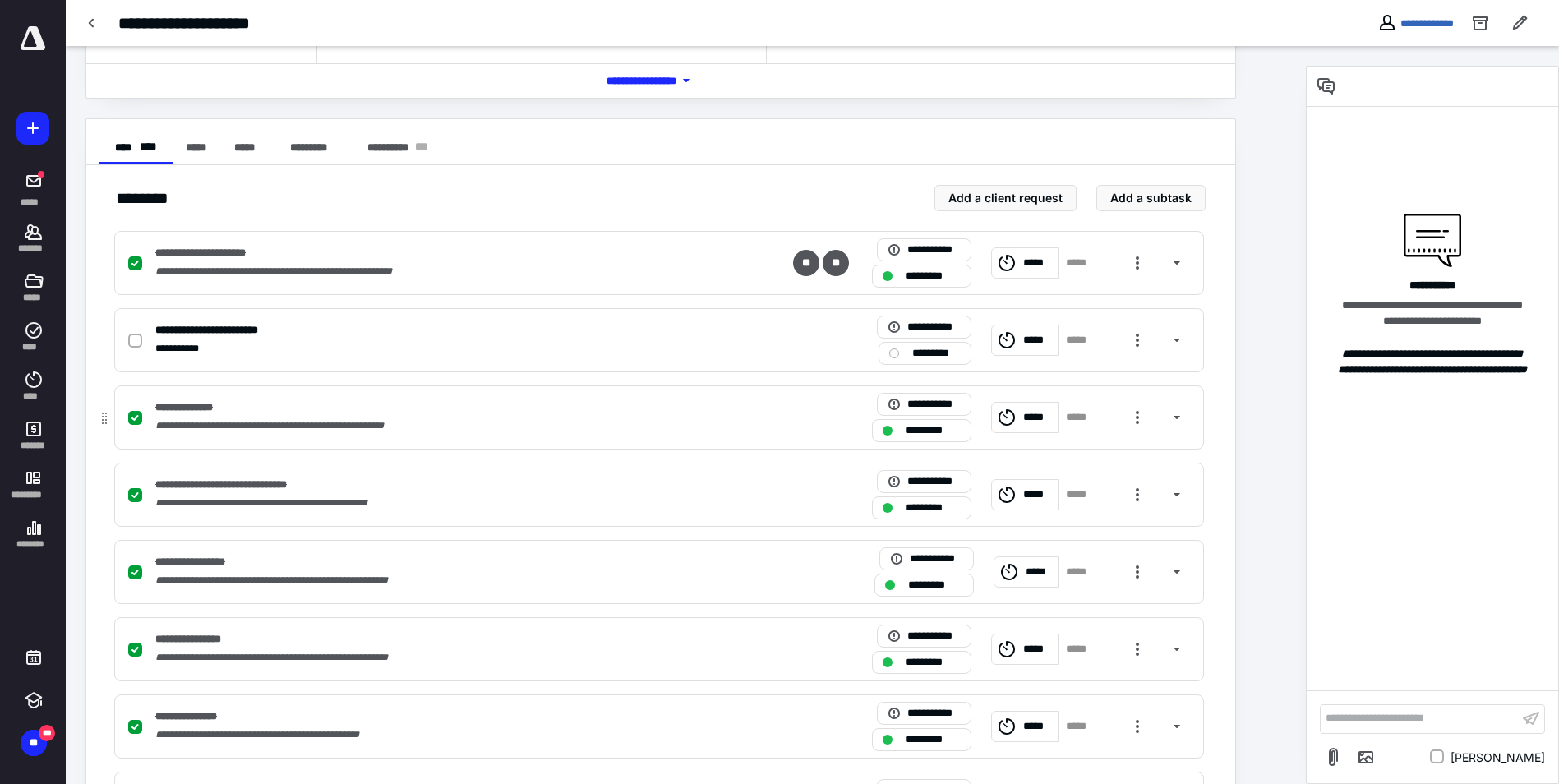 scroll, scrollTop: 164, scrollLeft: 0, axis: vertical 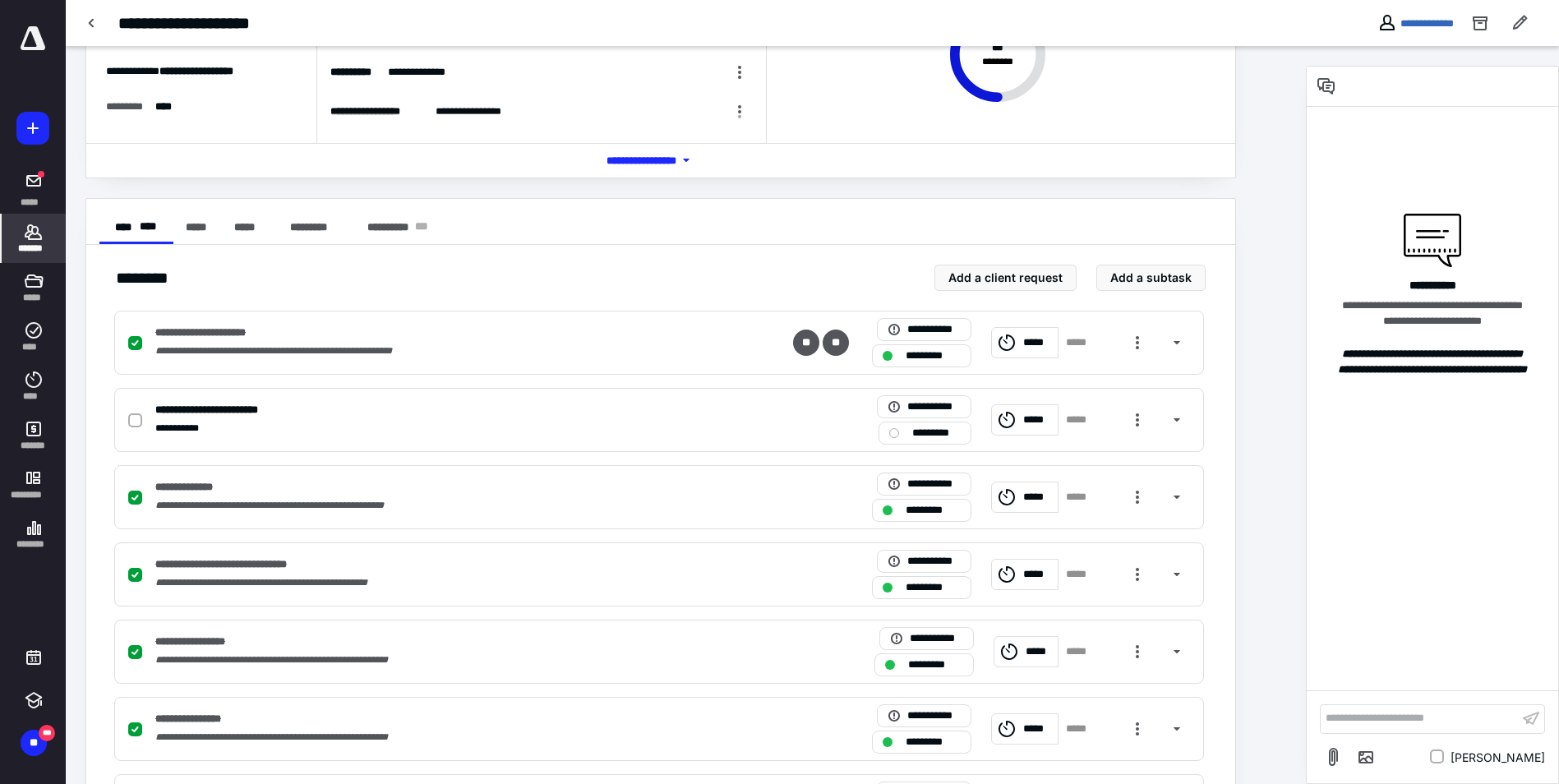 click 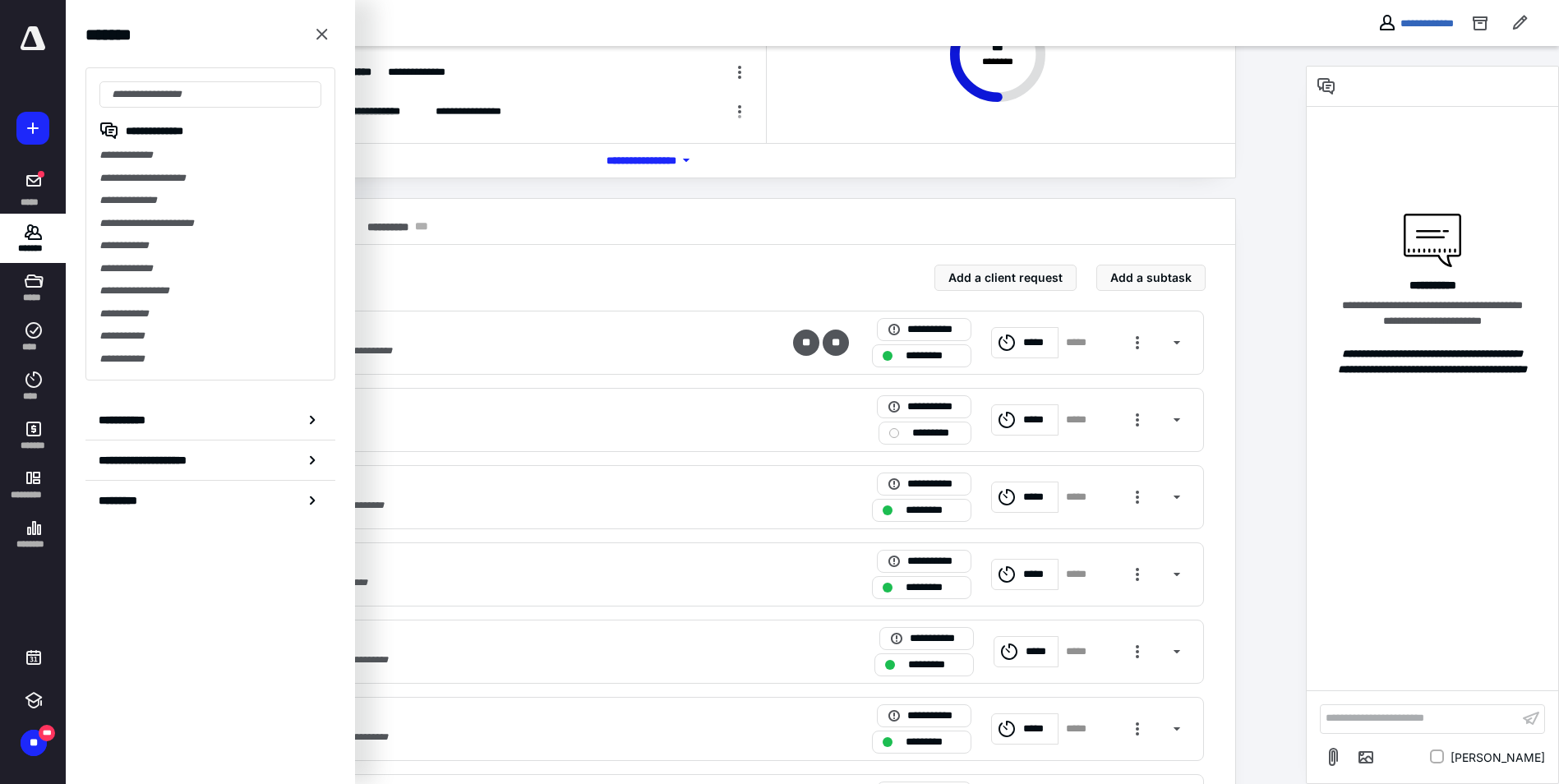 drag, startPoint x: 155, startPoint y: 178, endPoint x: 192, endPoint y: 168, distance: 38.327536 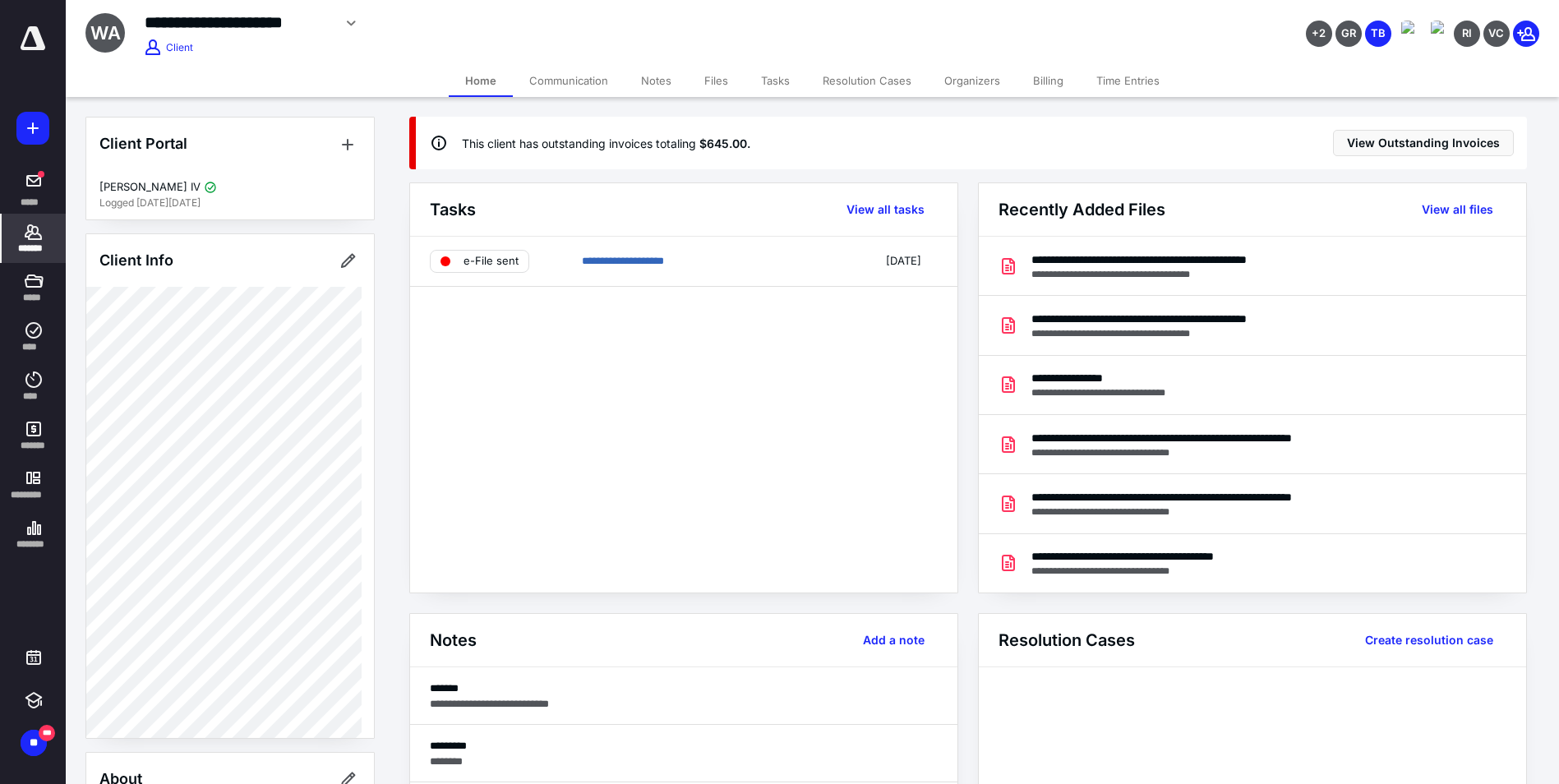 click on "Files" at bounding box center (716, 81) 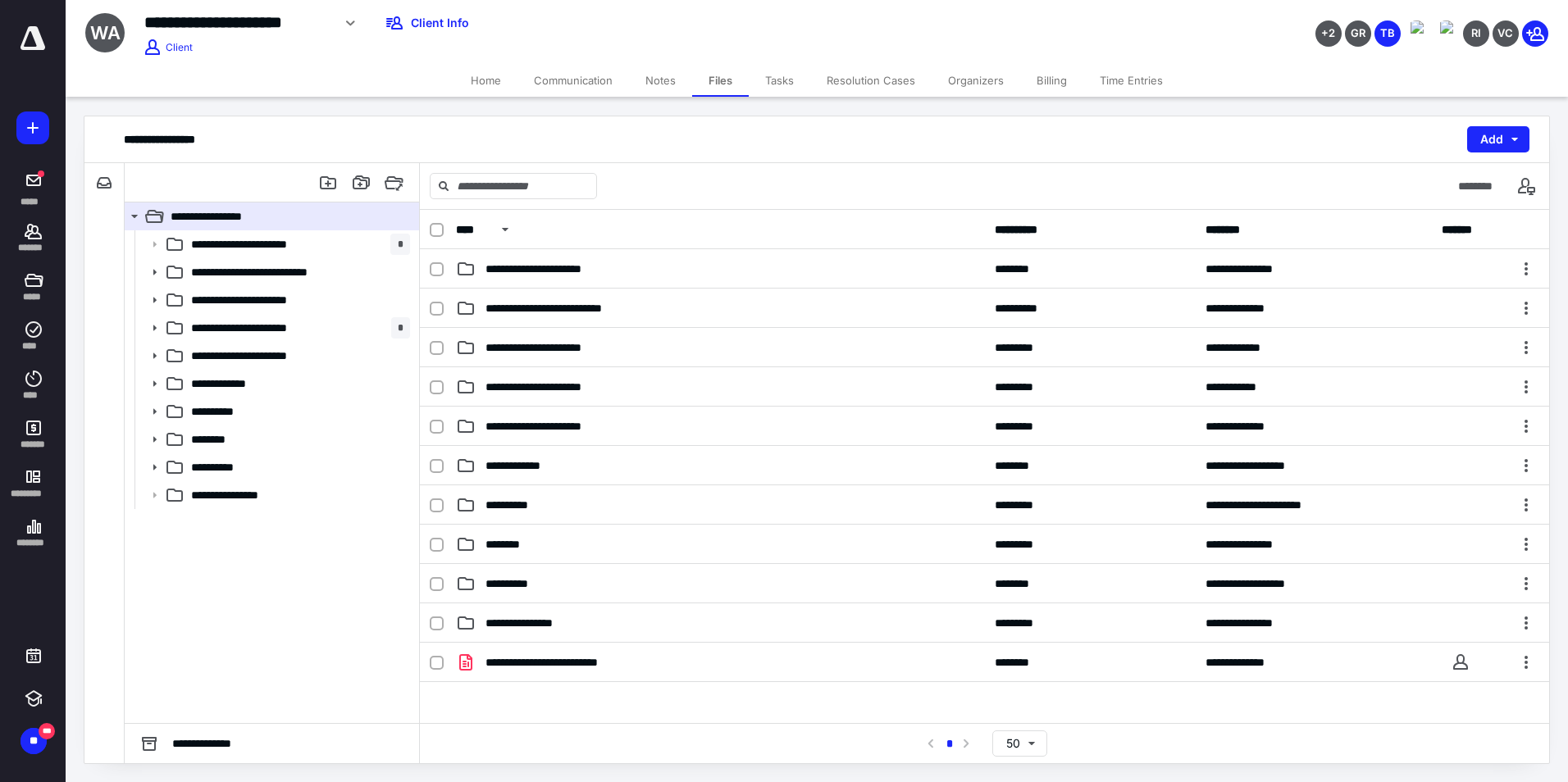 drag, startPoint x: 39, startPoint y: 335, endPoint x: 80, endPoint y: 288, distance: 62.3699 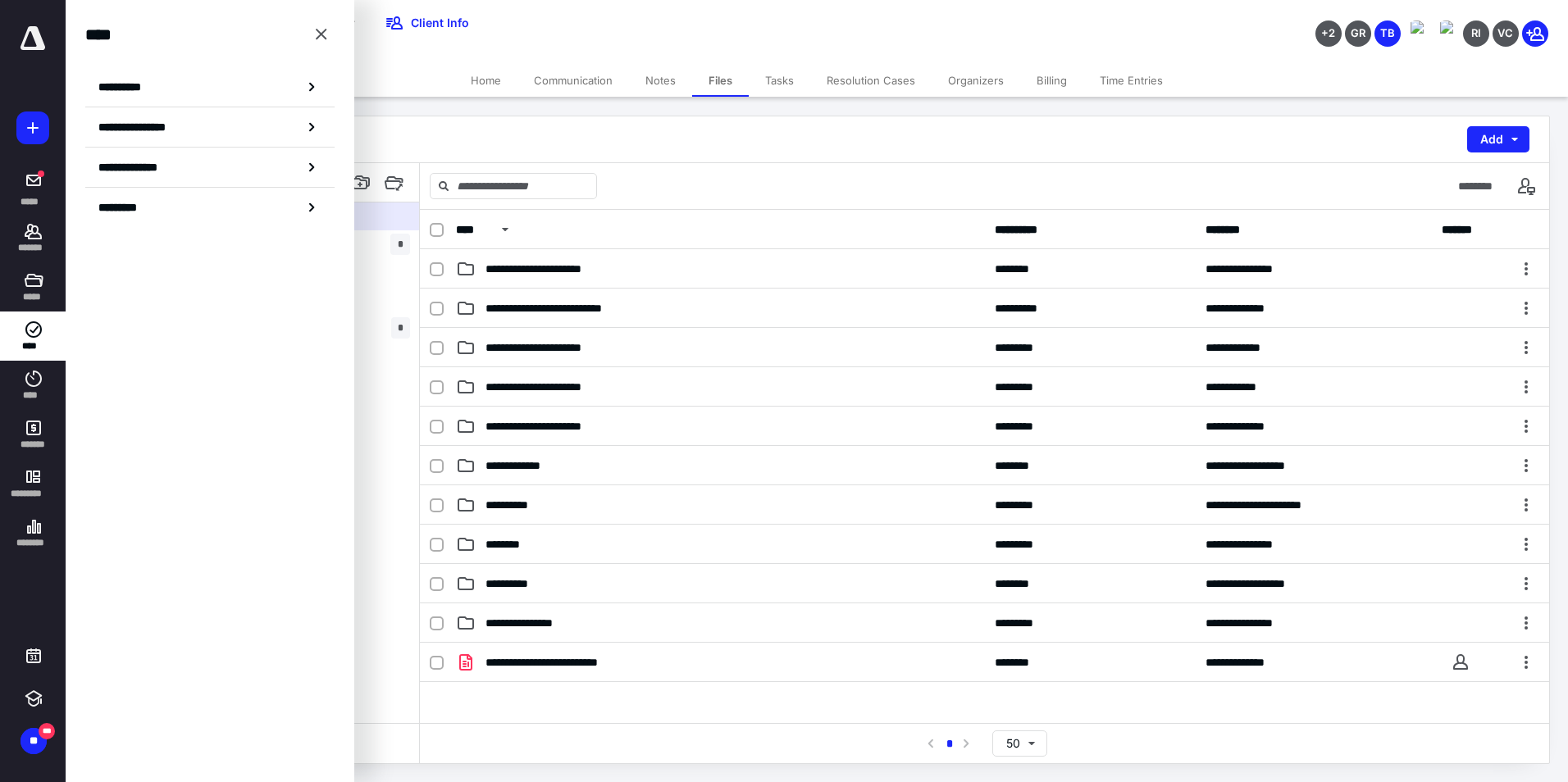 drag, startPoint x: 166, startPoint y: 92, endPoint x: 174, endPoint y: 88, distance: 8.94427 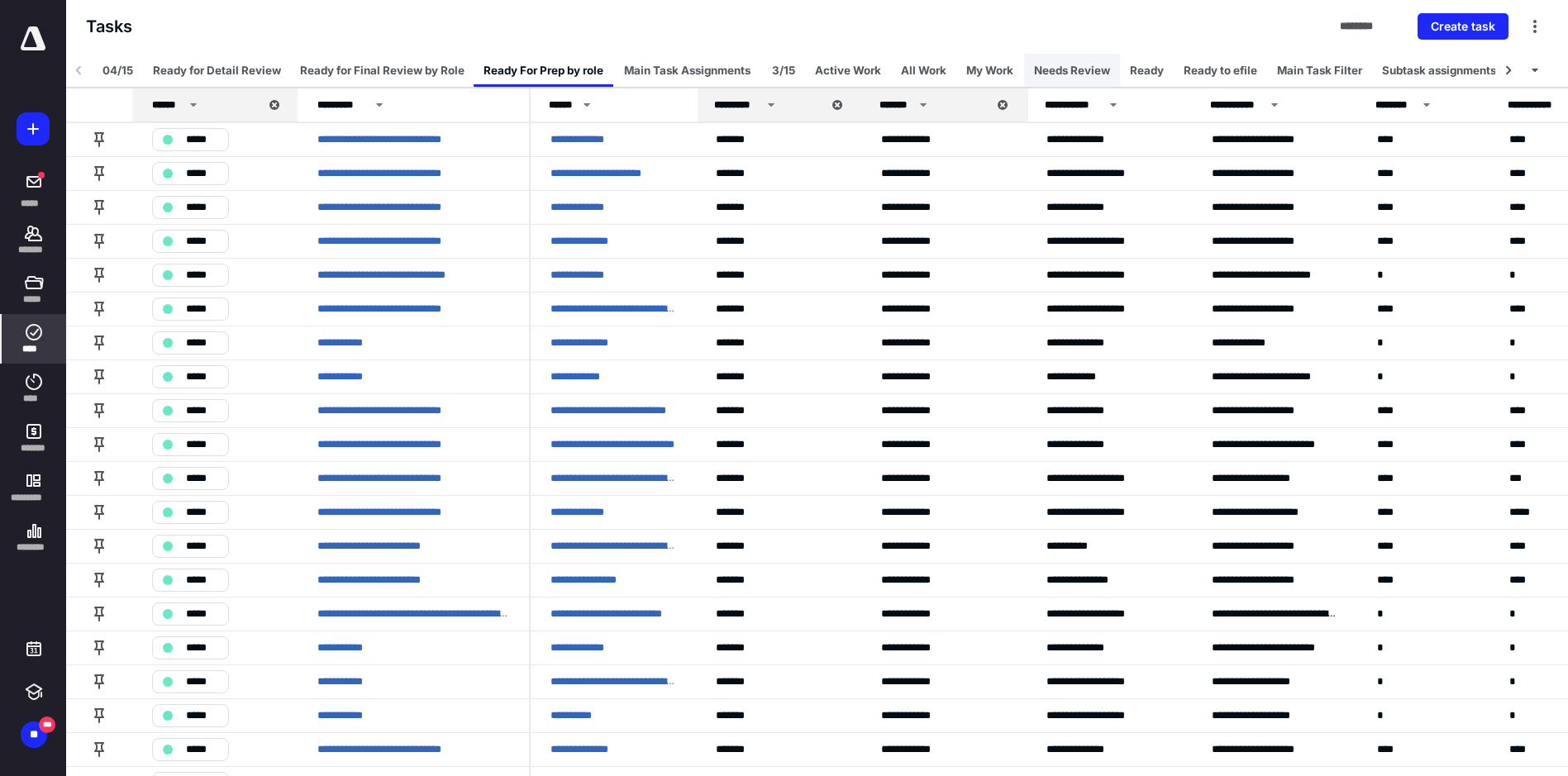 click on "Needs Review" at bounding box center (1072, 70) 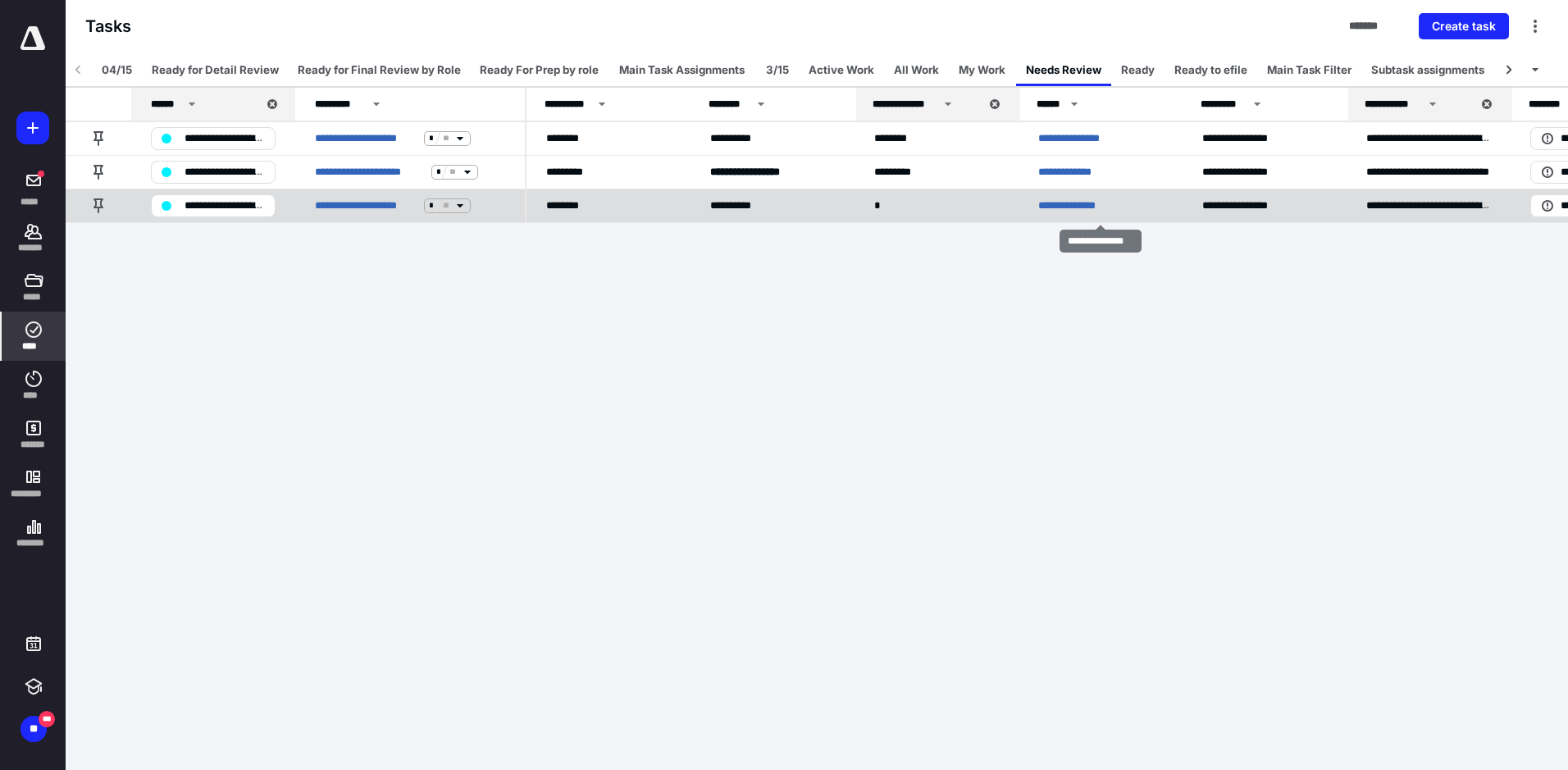 click on "**********" at bounding box center (1073, 206) 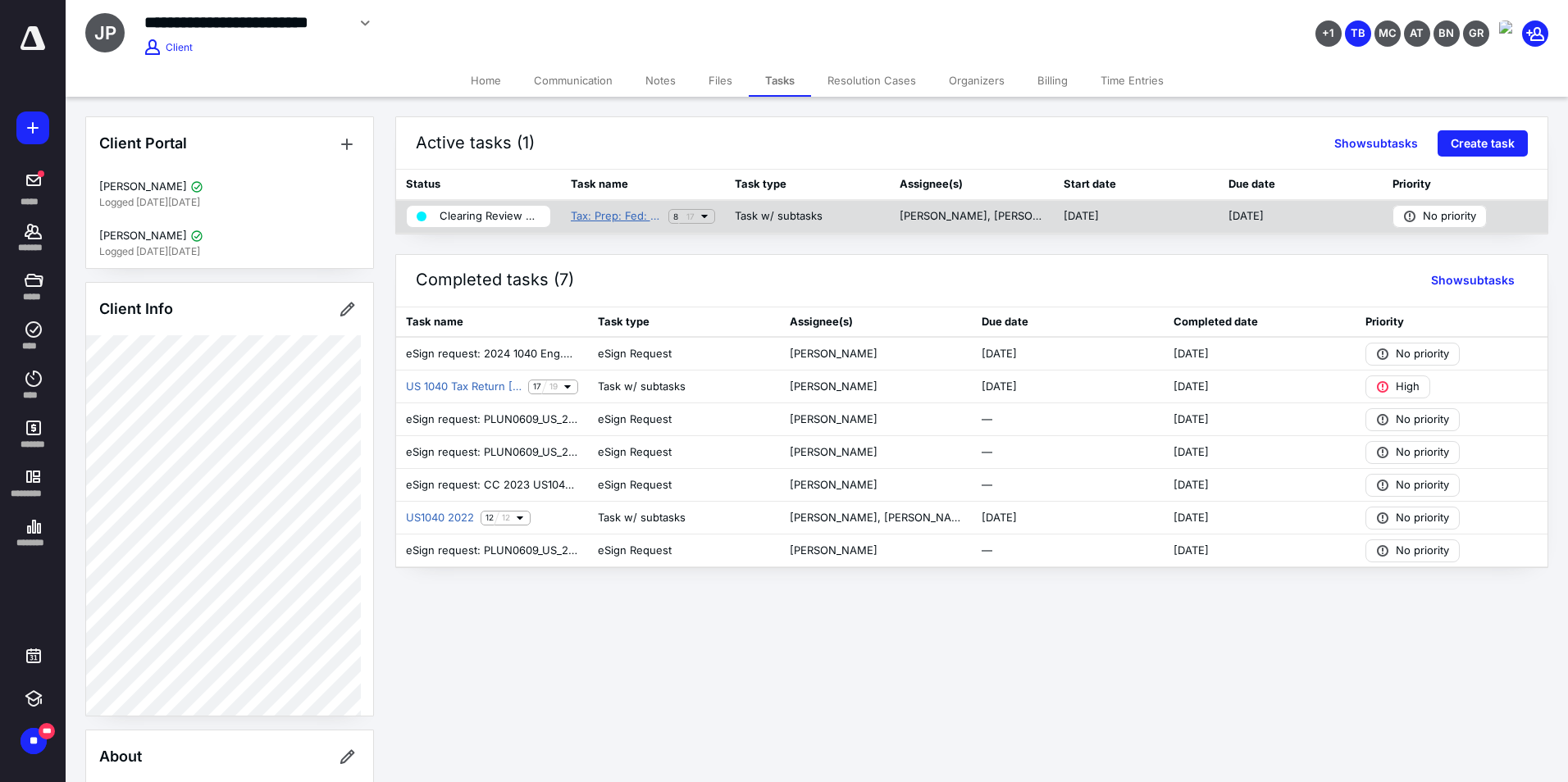 click on "Tax: Prep: Fed: 1040" at bounding box center (617, 216) 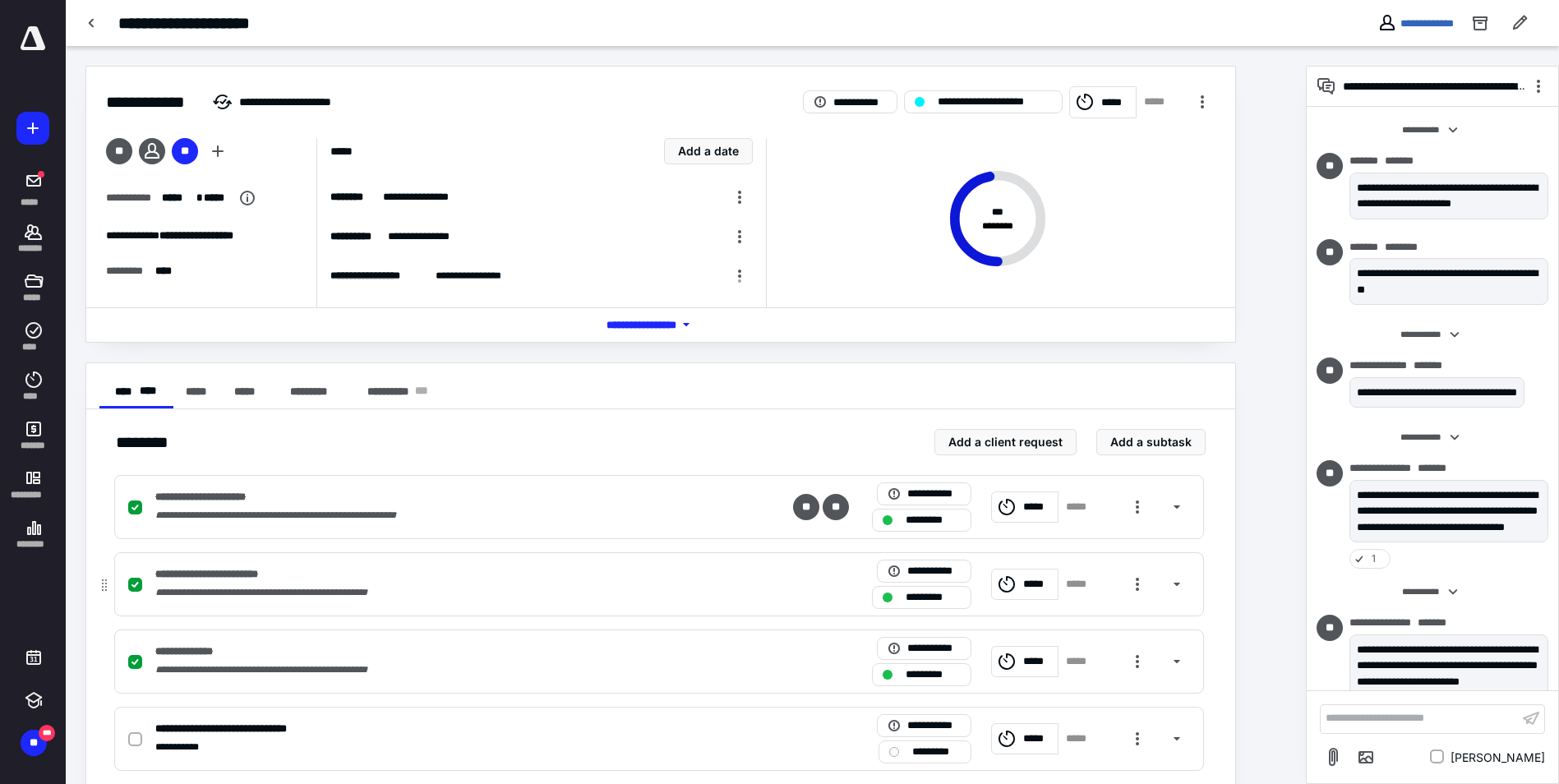 scroll, scrollTop: 131, scrollLeft: 0, axis: vertical 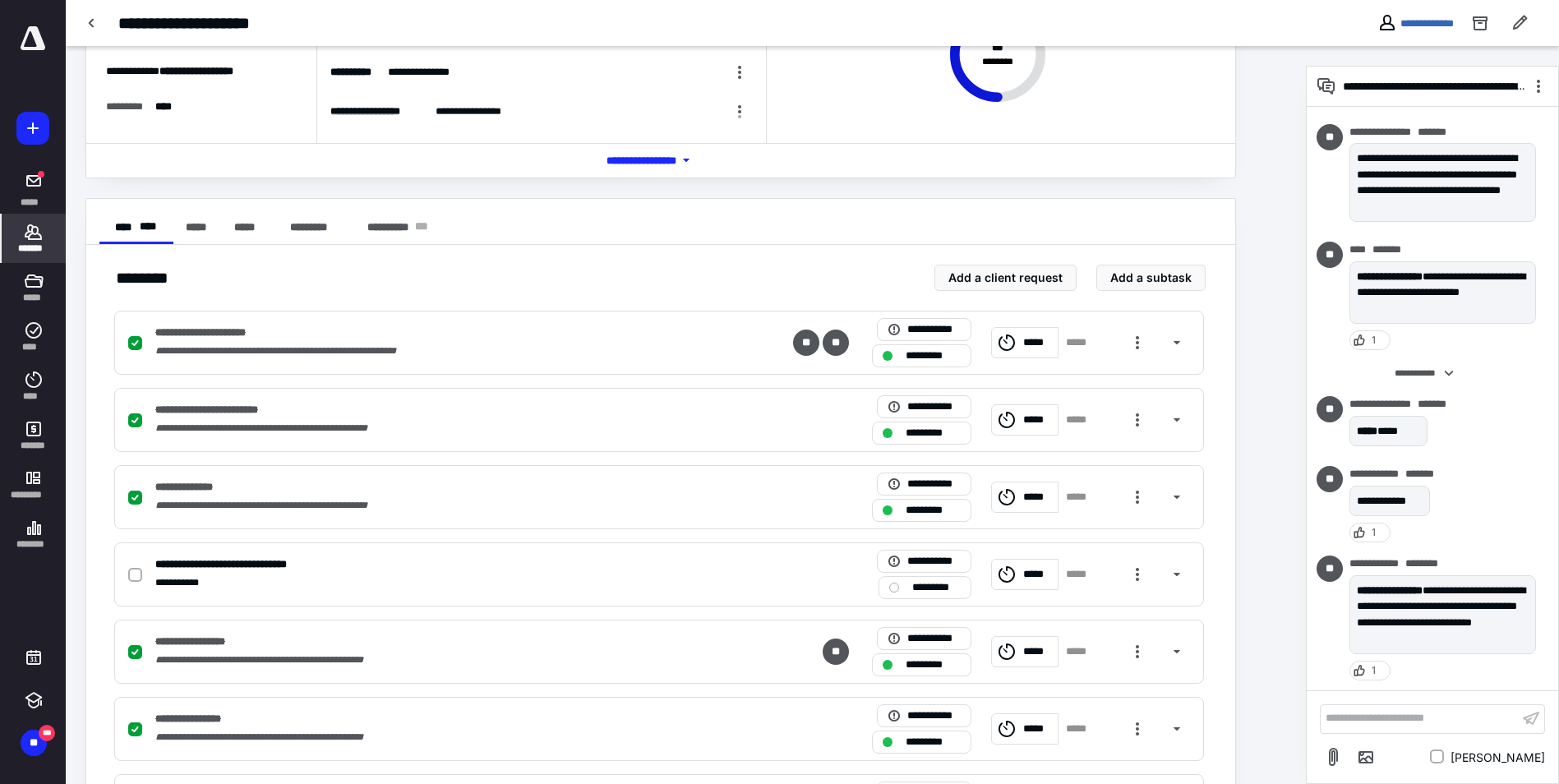 click on "*******" at bounding box center (34, 248) 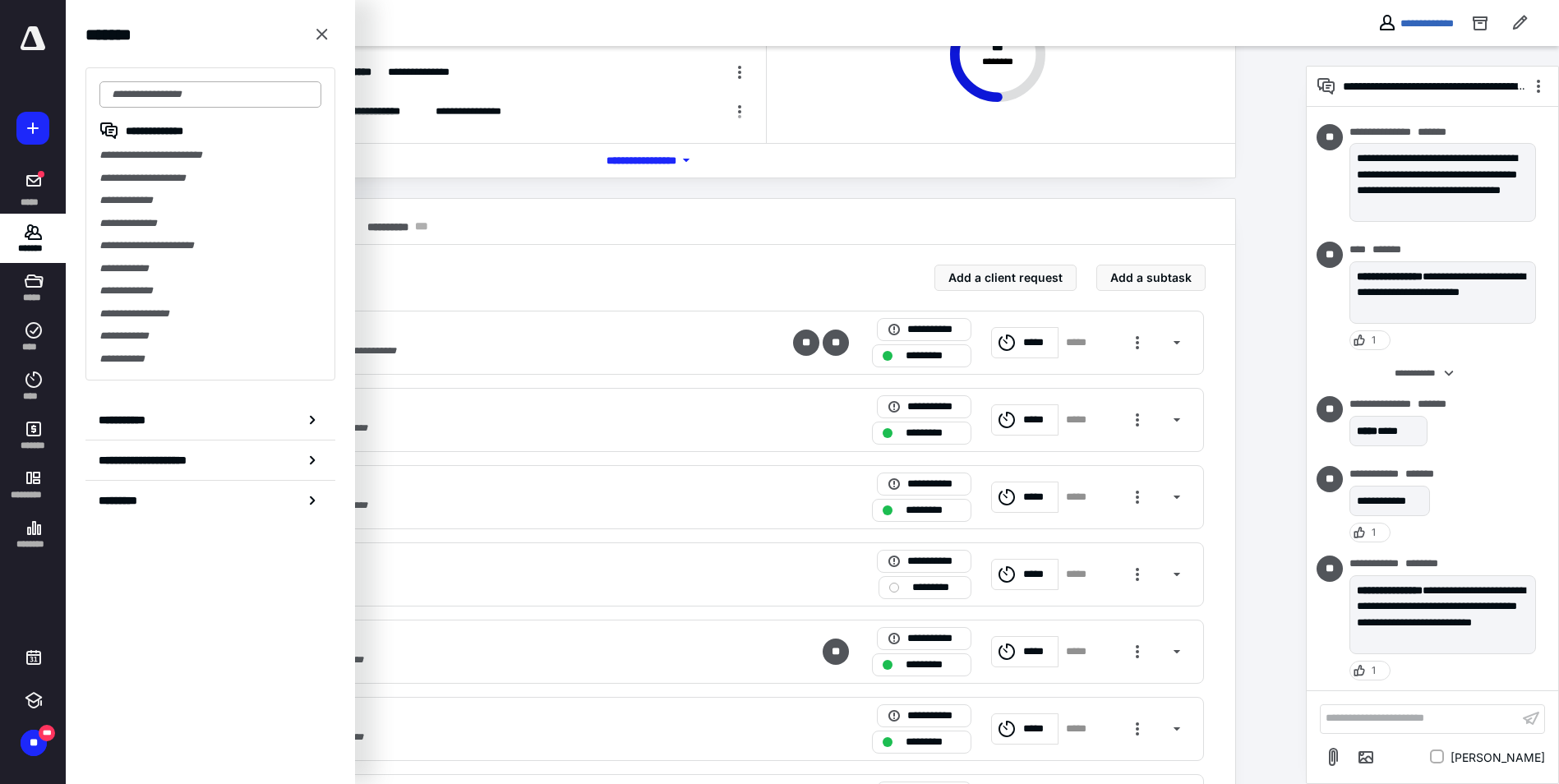 click at bounding box center [210, 95] 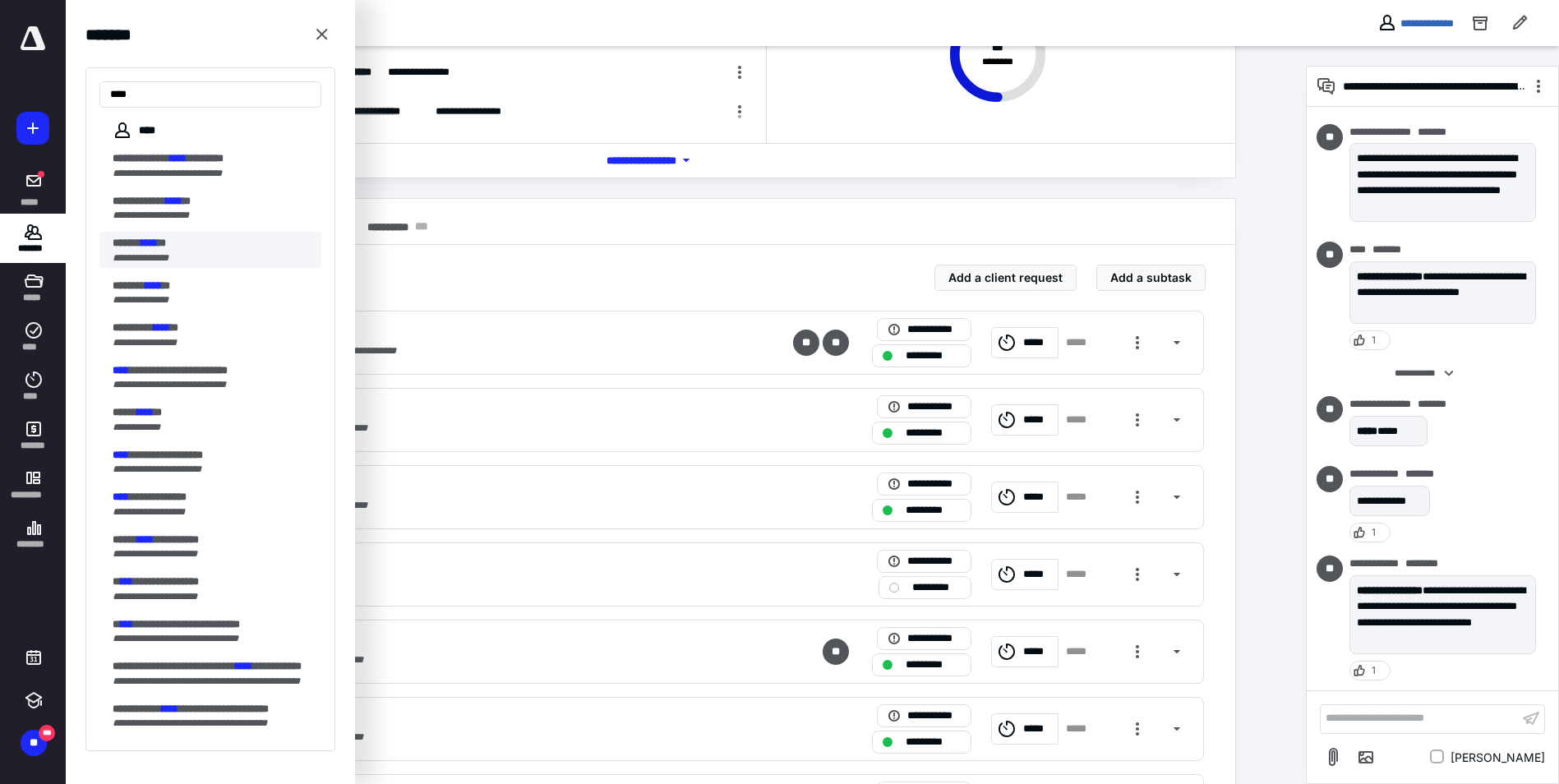 type on "****" 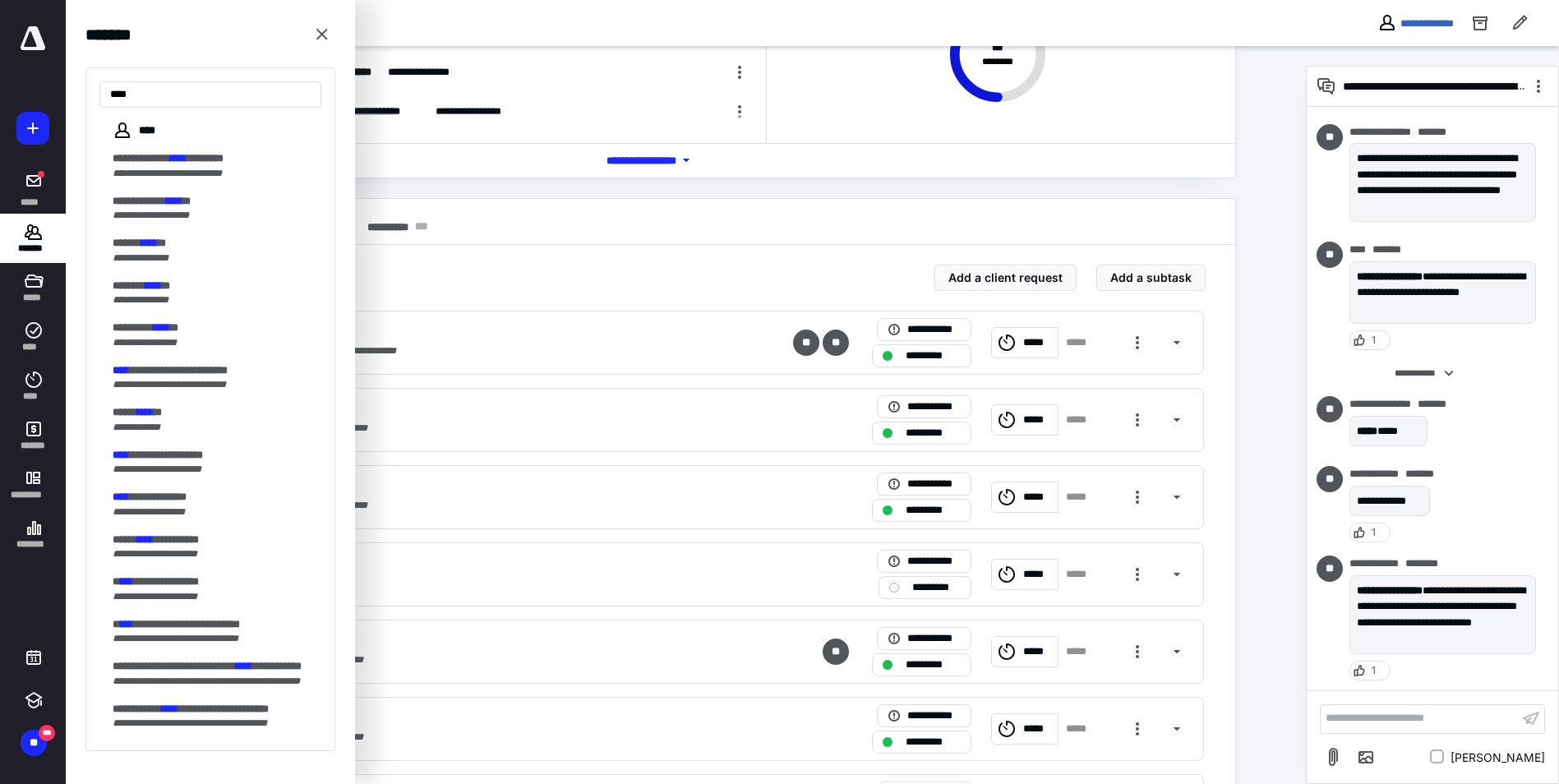 click on "****" at bounding box center (150, 242) 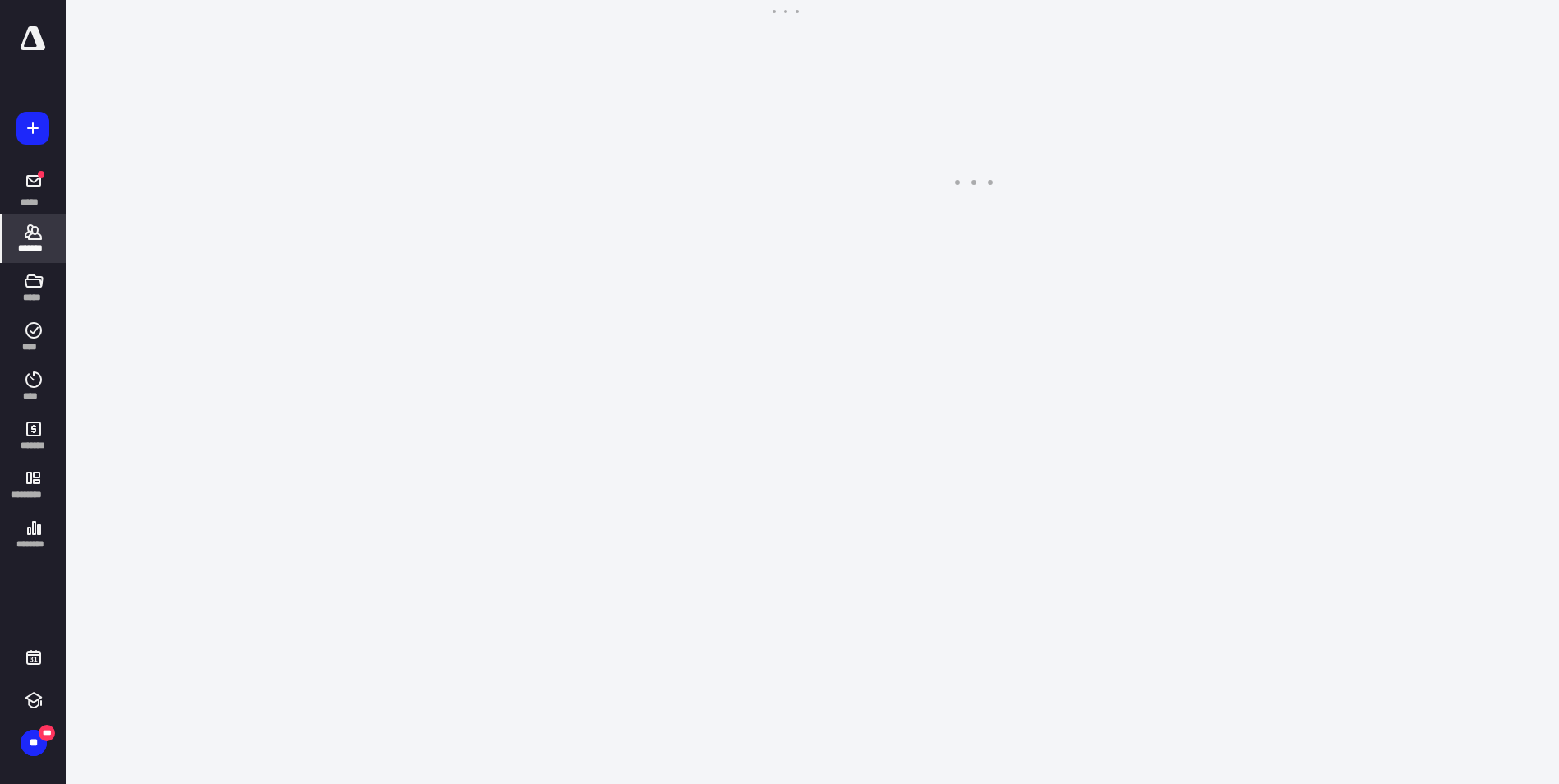 scroll, scrollTop: 0, scrollLeft: 0, axis: both 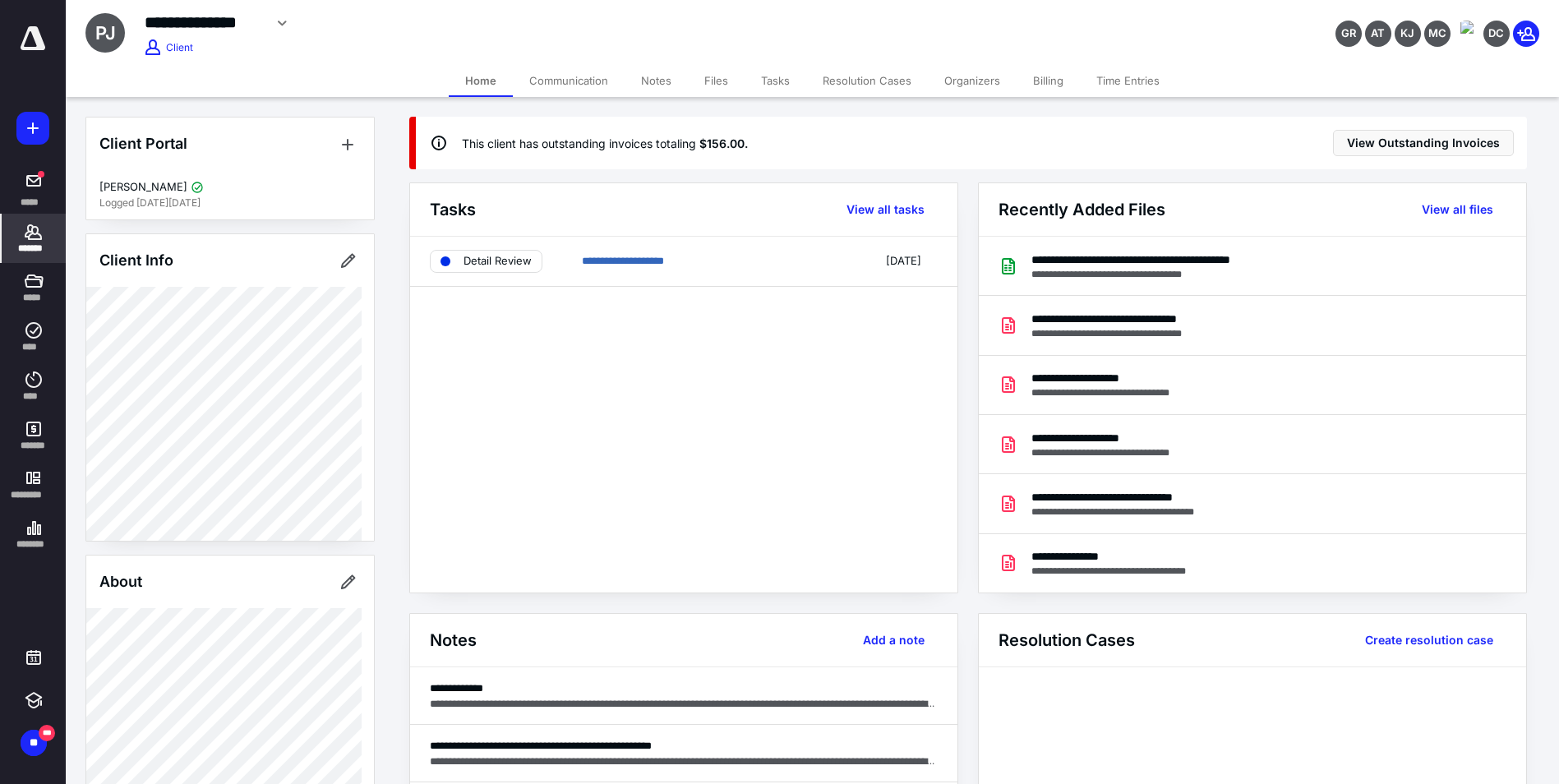 click on "Tasks" at bounding box center [775, 81] 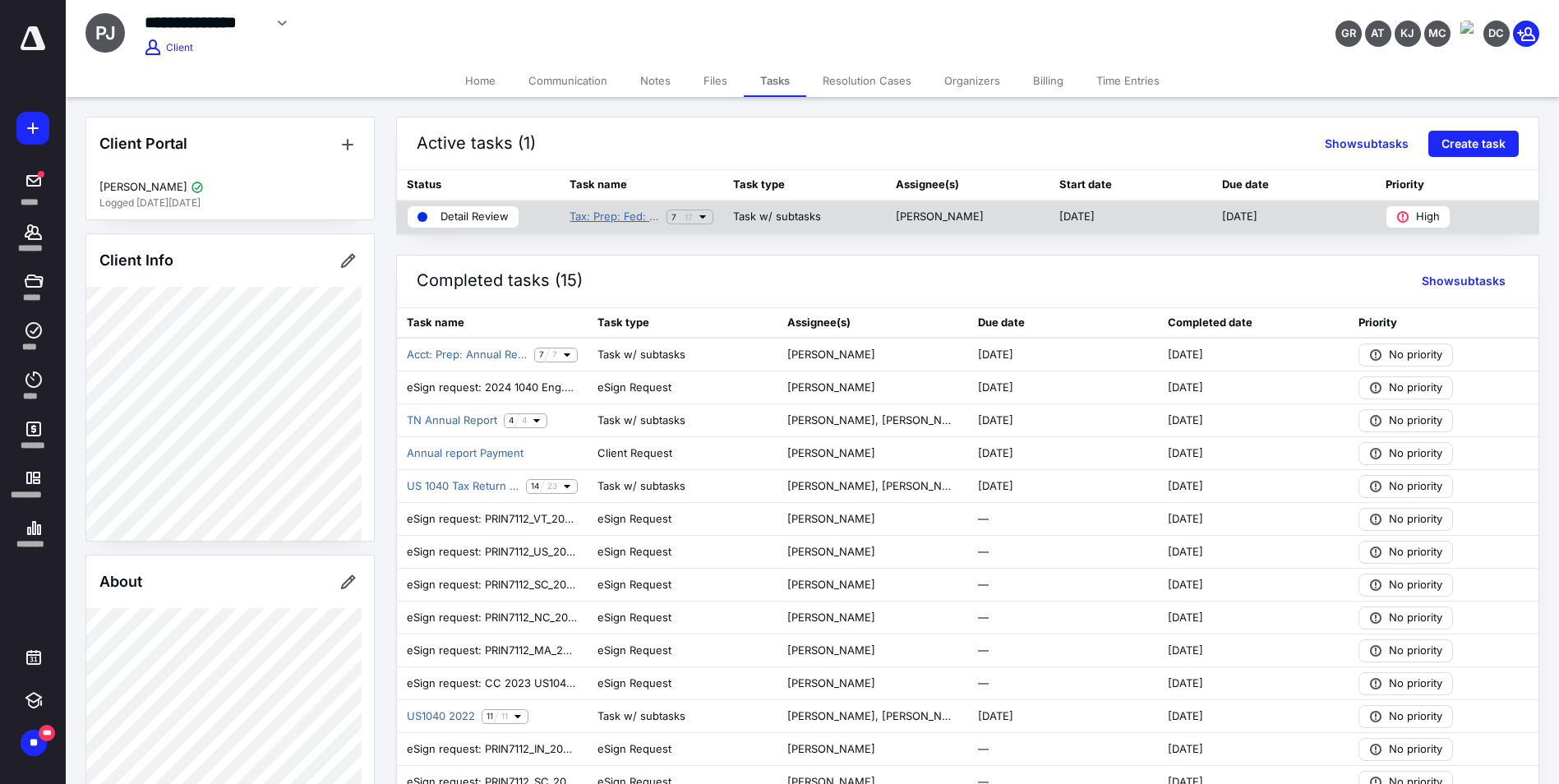 click on "Tax: Prep: Fed: 1040" at bounding box center (614, 217) 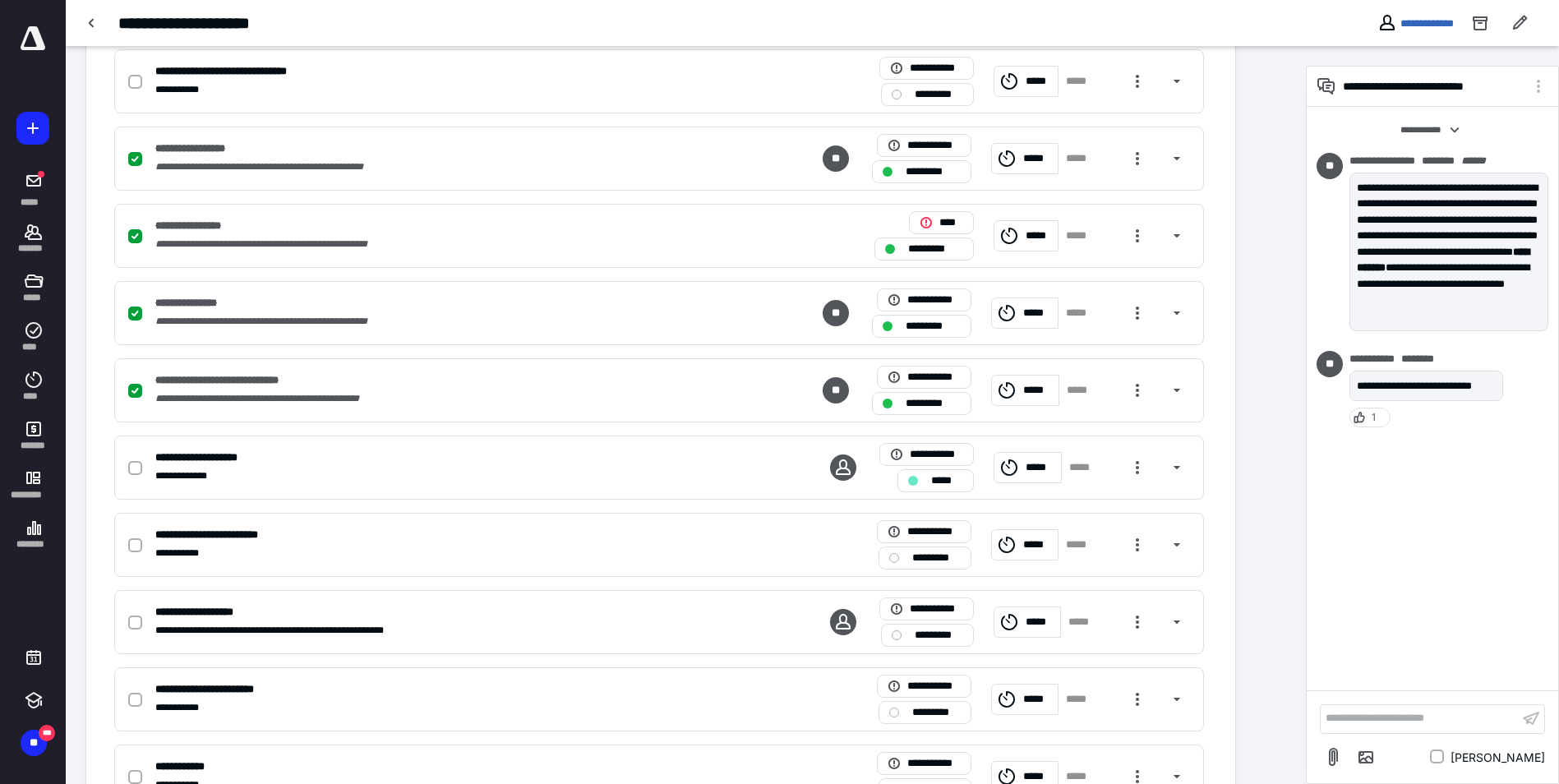 scroll, scrollTop: 0, scrollLeft: 0, axis: both 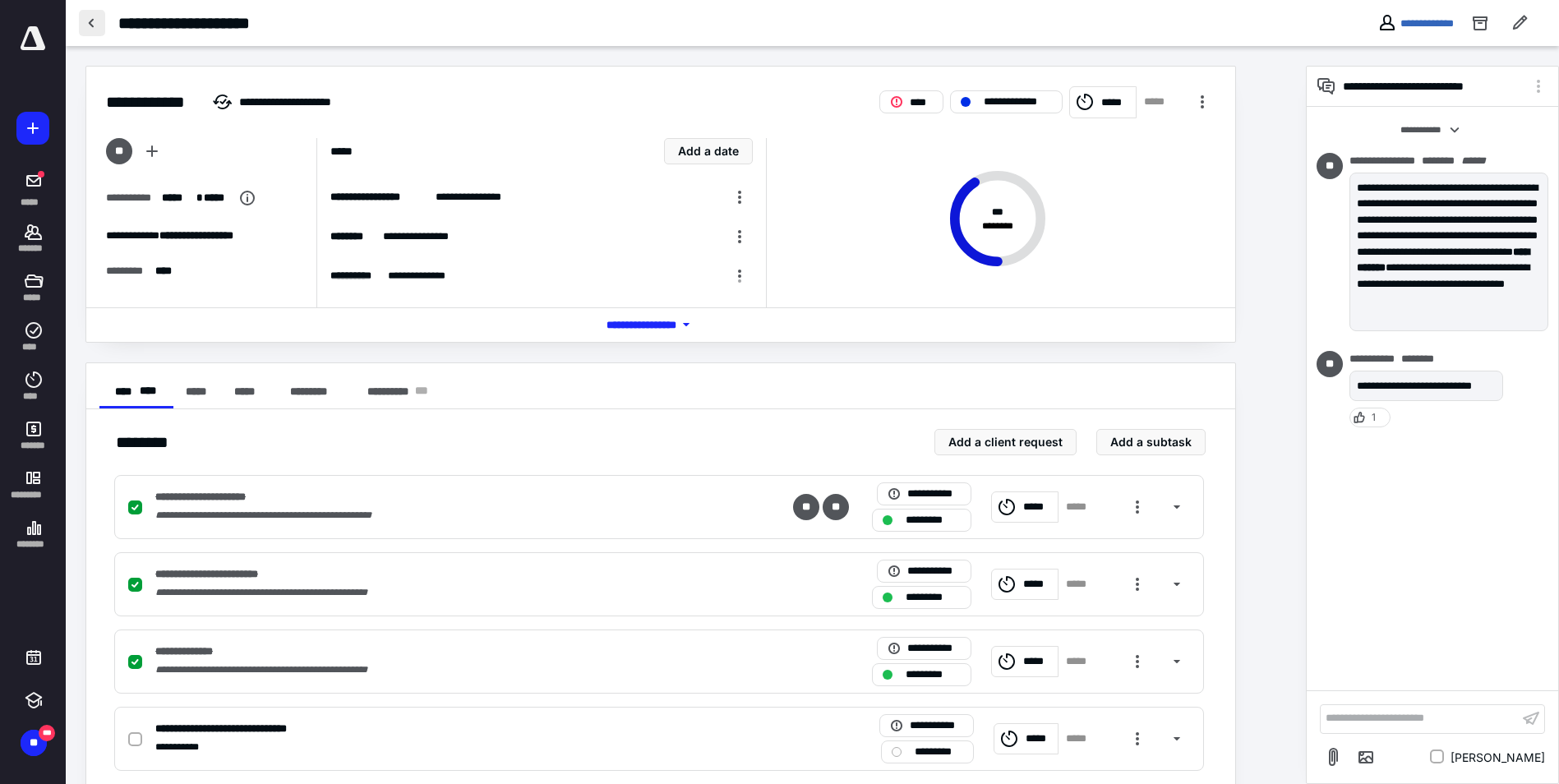 click at bounding box center (92, 23) 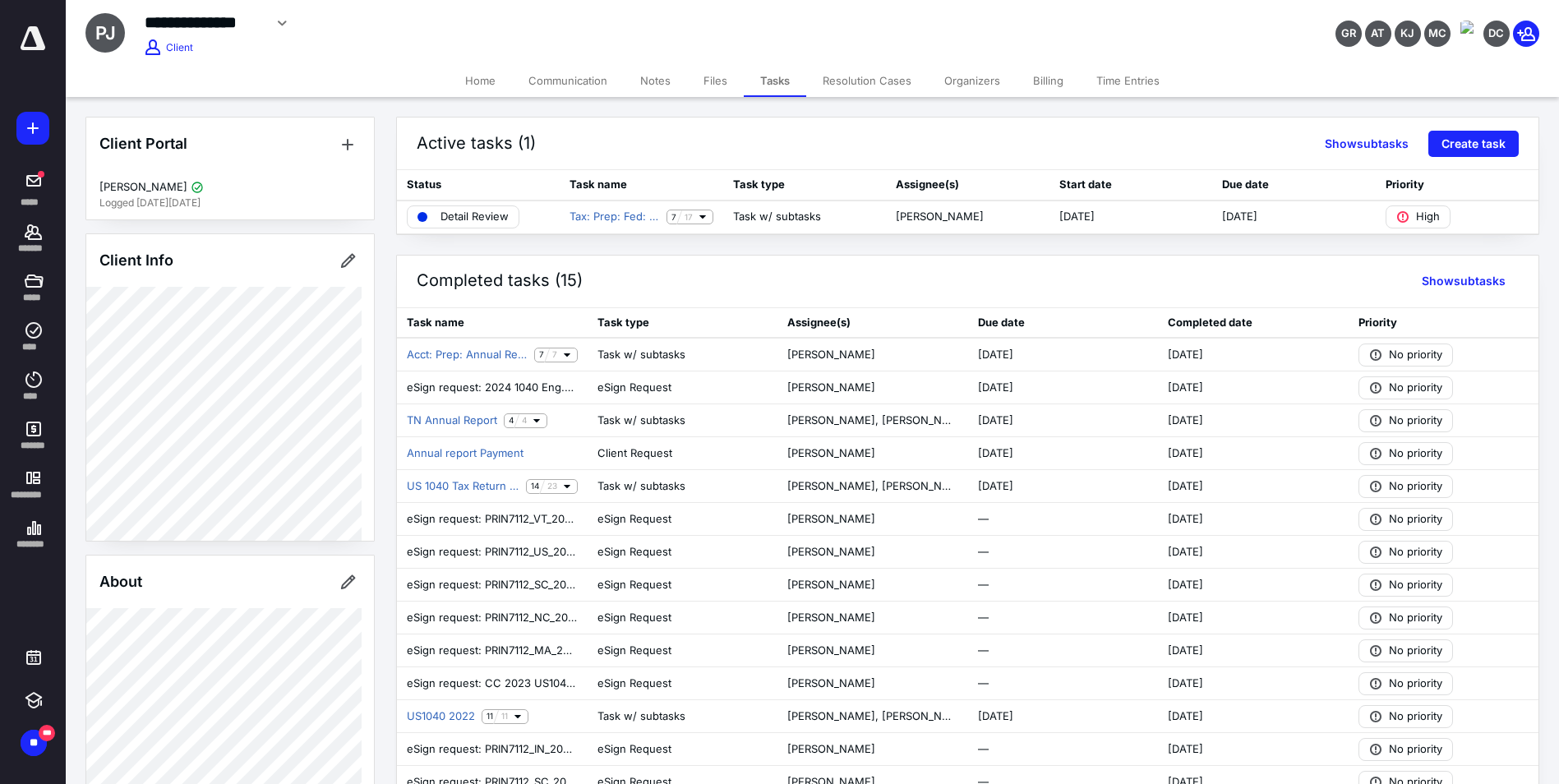 click 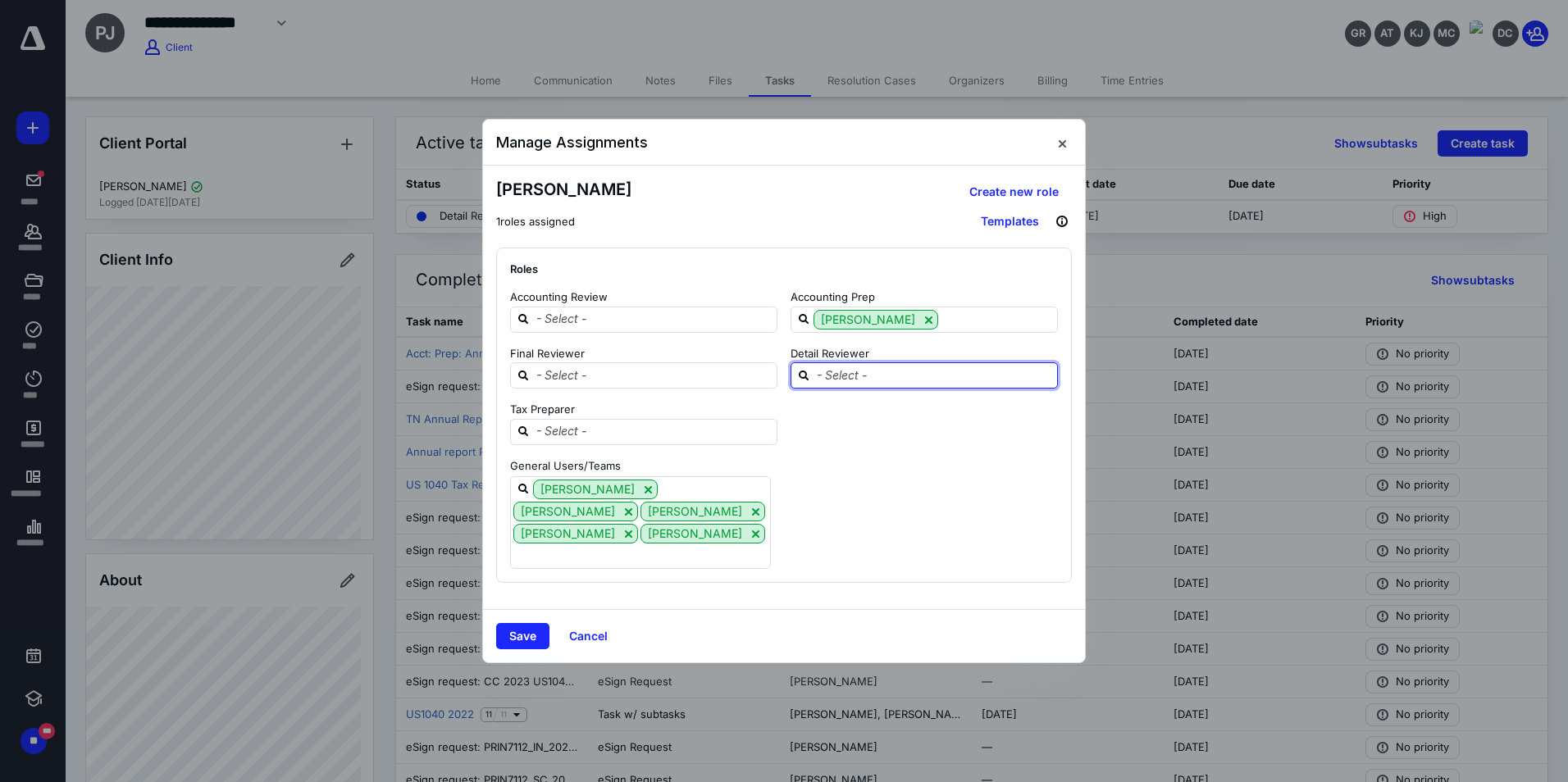 click at bounding box center (934, 375) 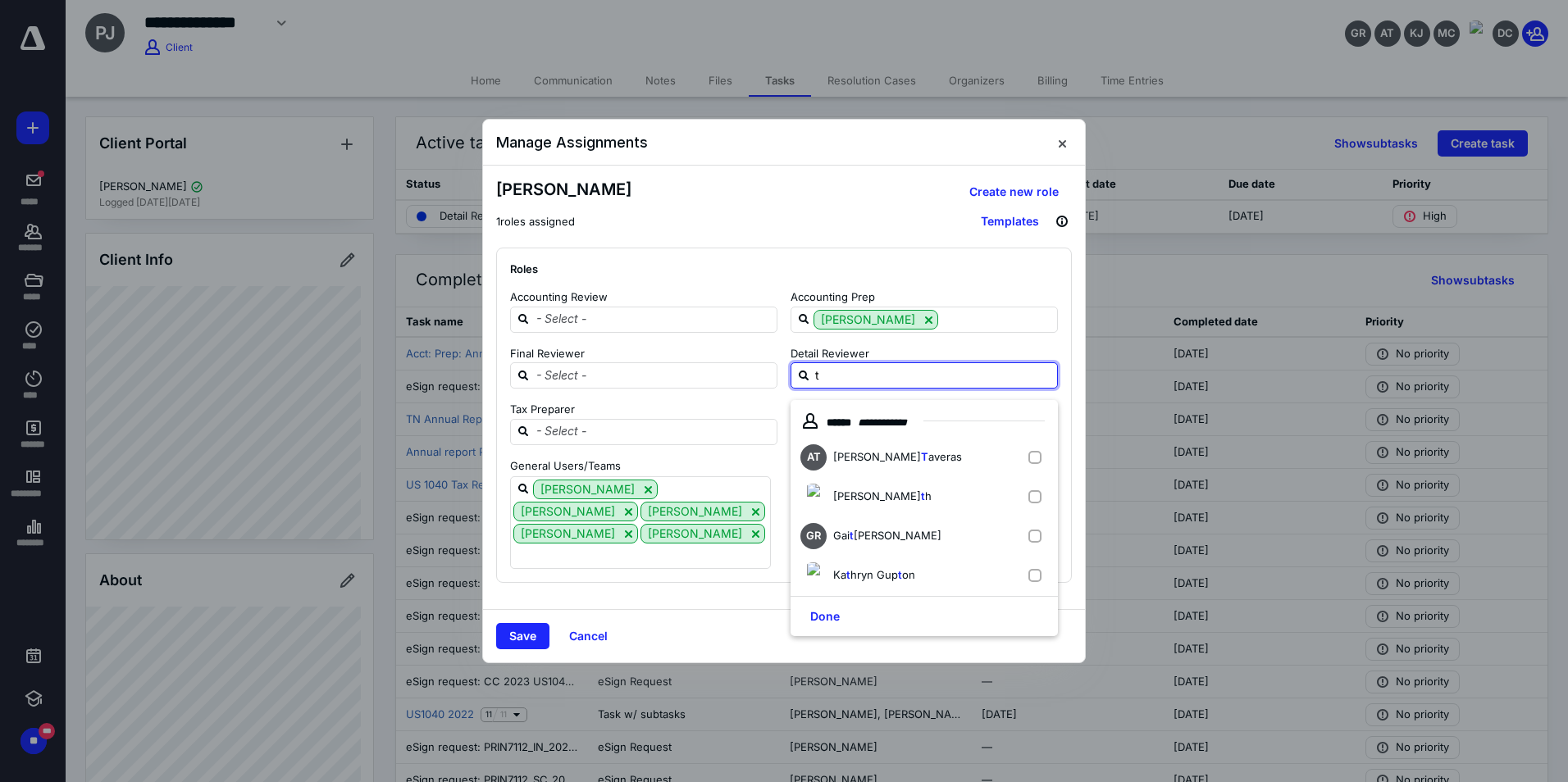 type on "ta" 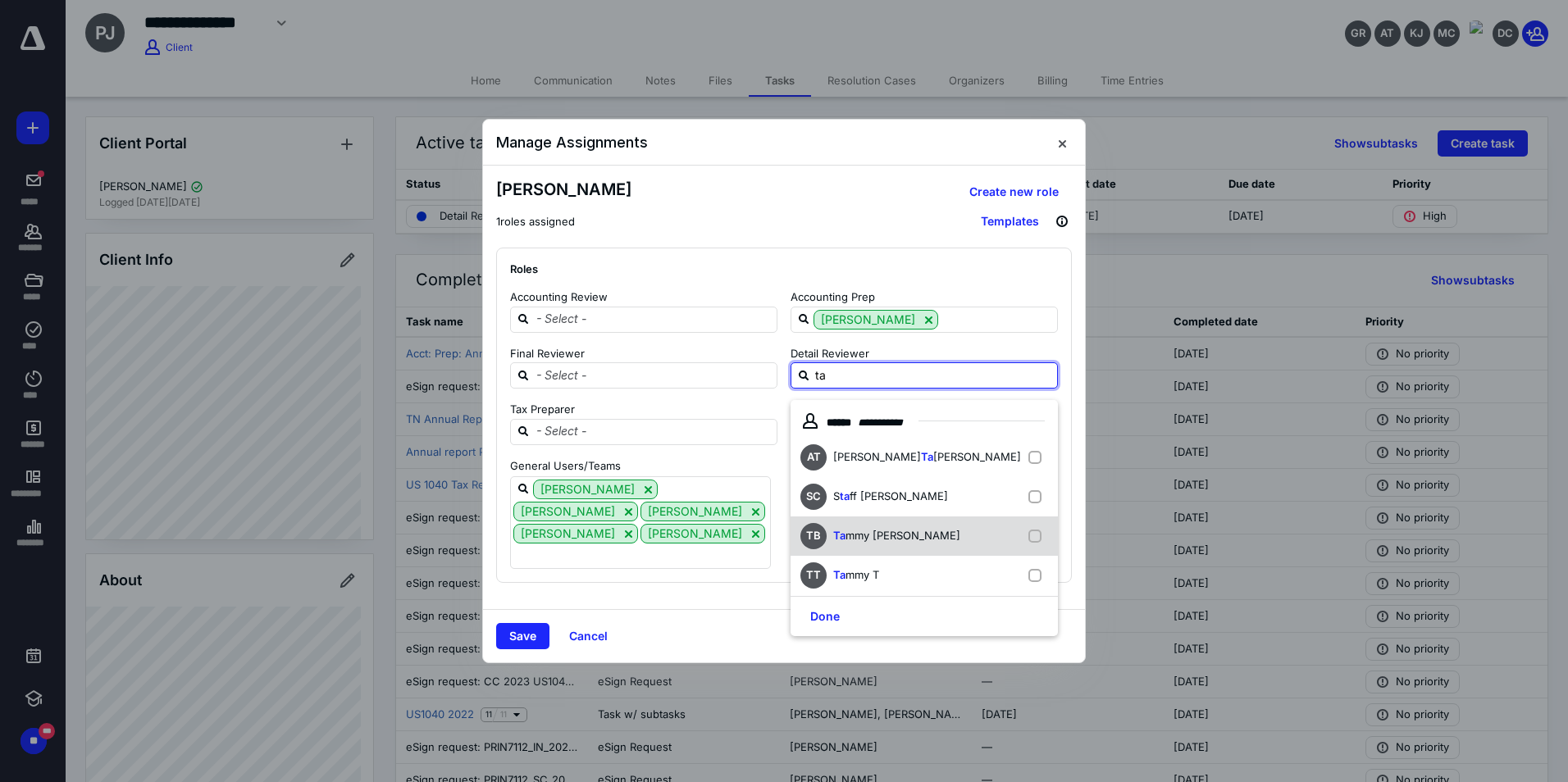 drag, startPoint x: 873, startPoint y: 538, endPoint x: 876, endPoint y: 550, distance: 12.369317 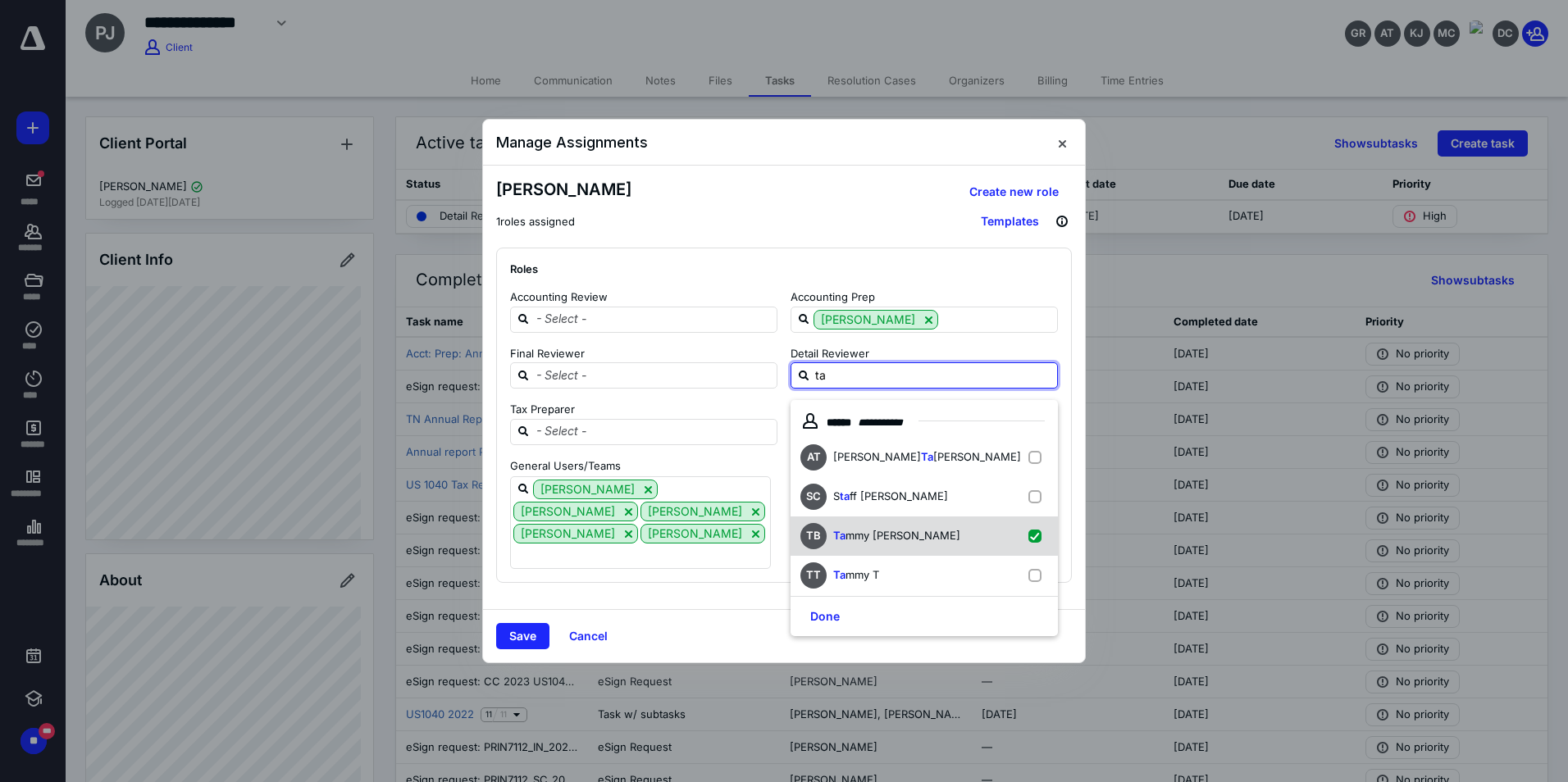 checkbox on "true" 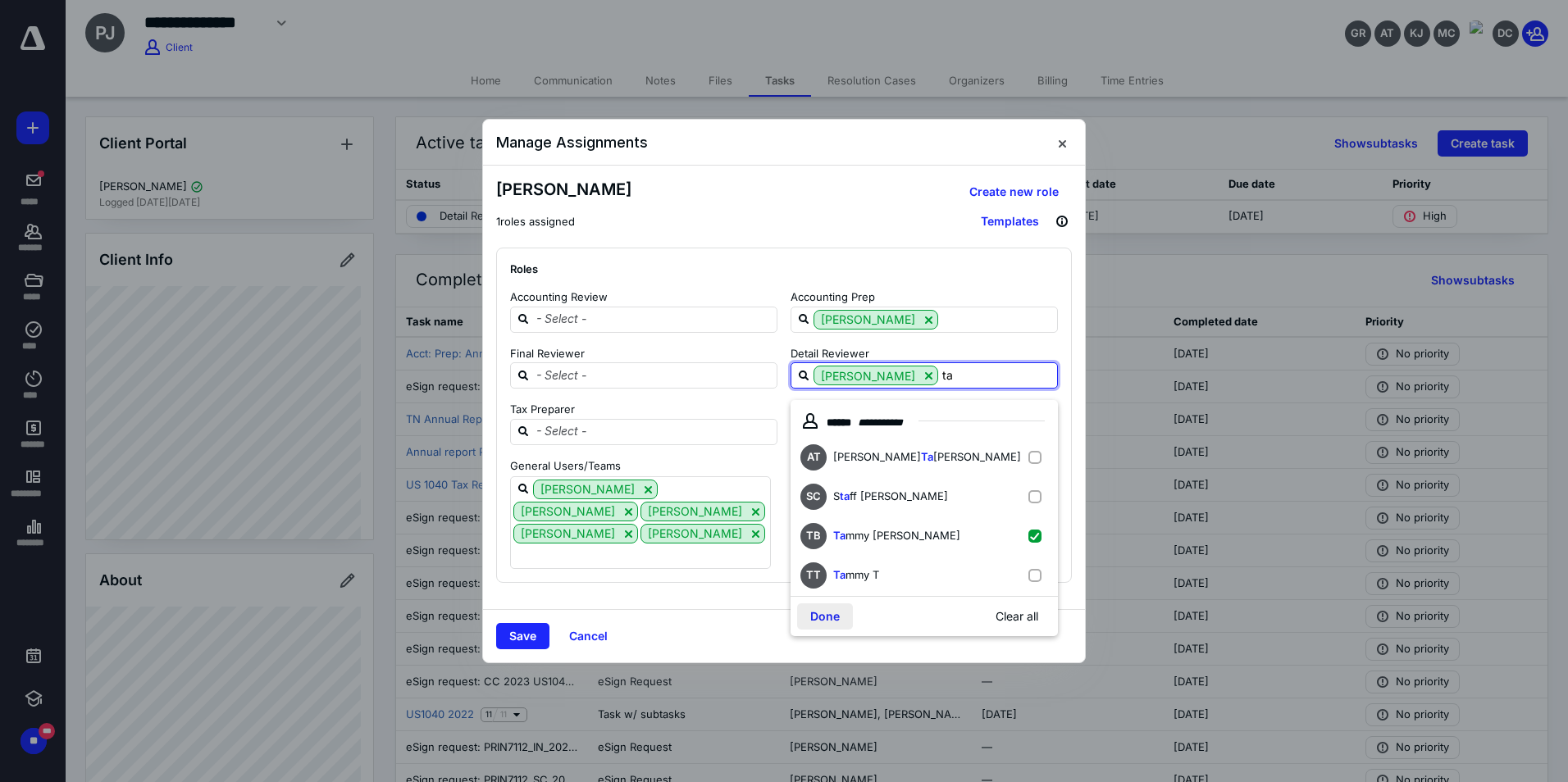type on "ta" 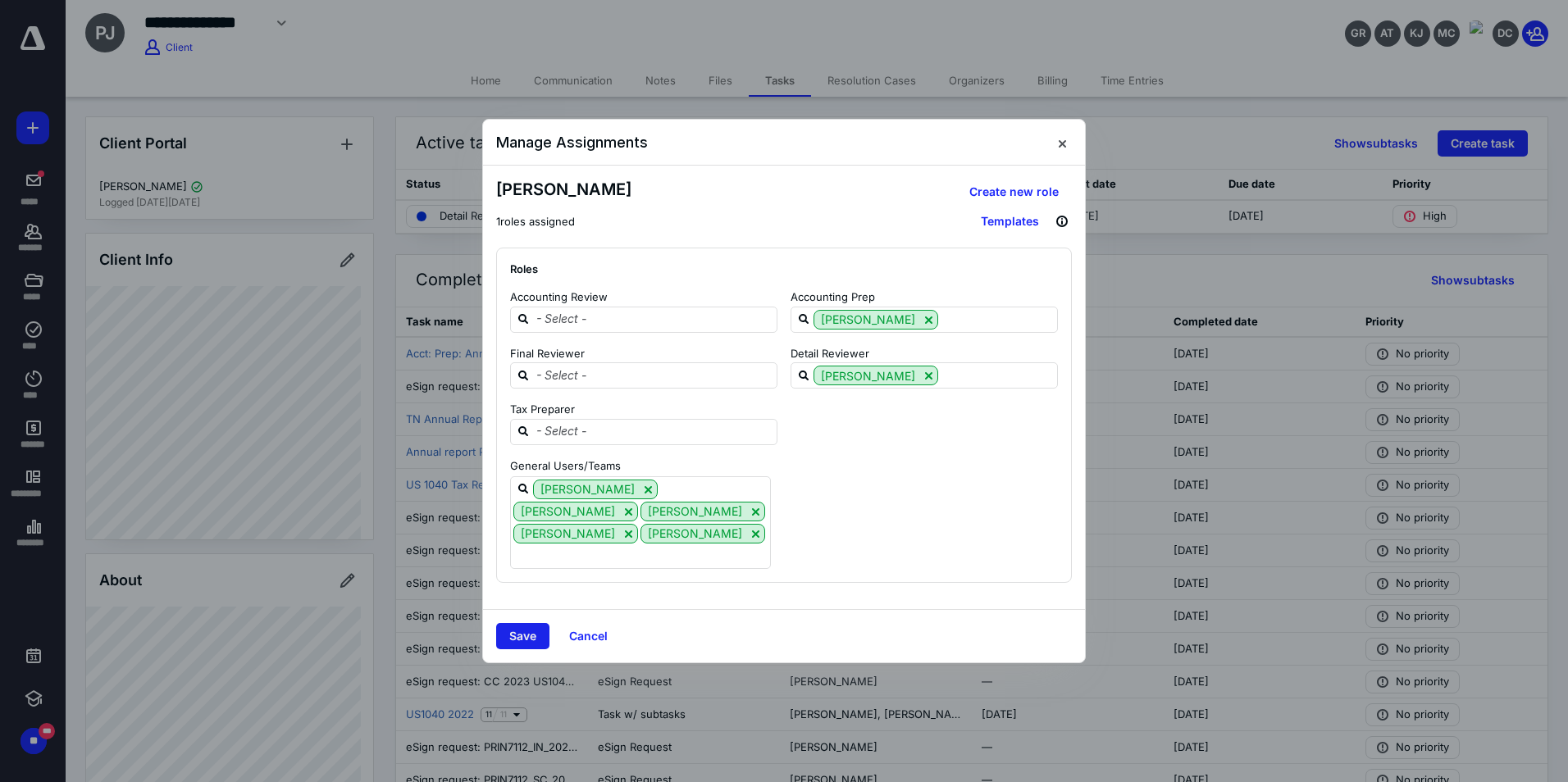 click on "Save" at bounding box center [522, 636] 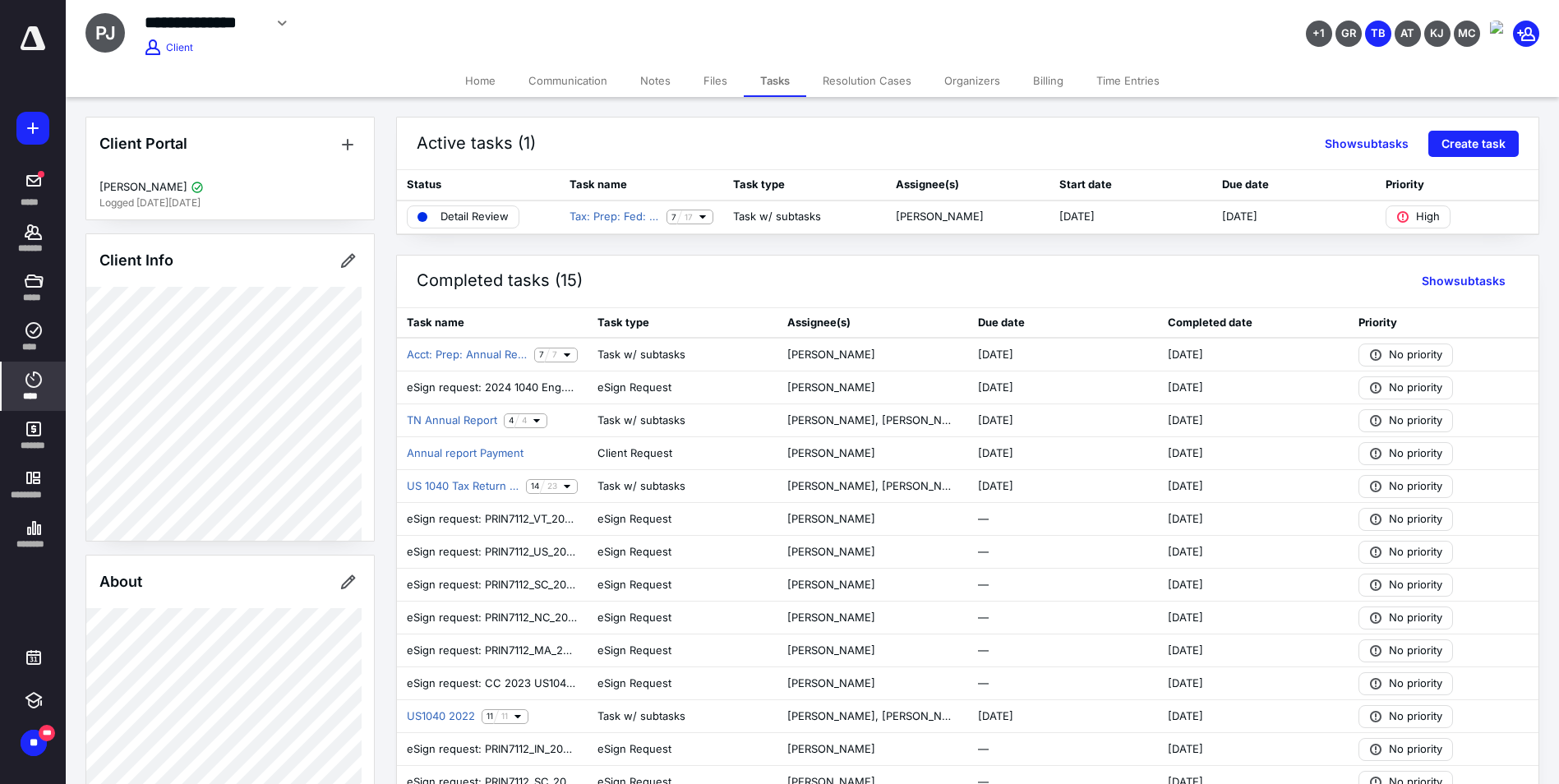 click on "****" at bounding box center [34, 396] 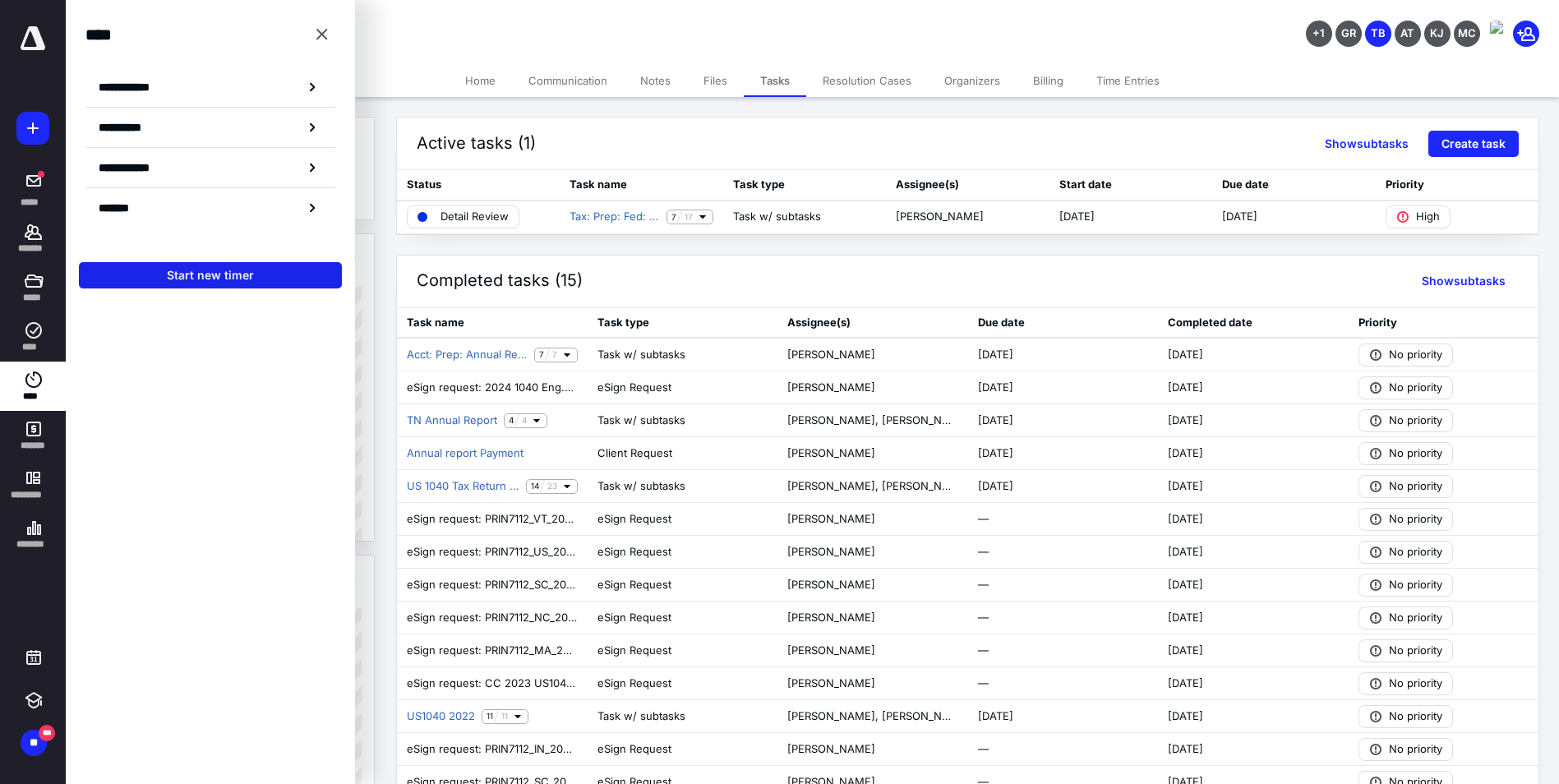 click on "Start new timer" at bounding box center [210, 275] 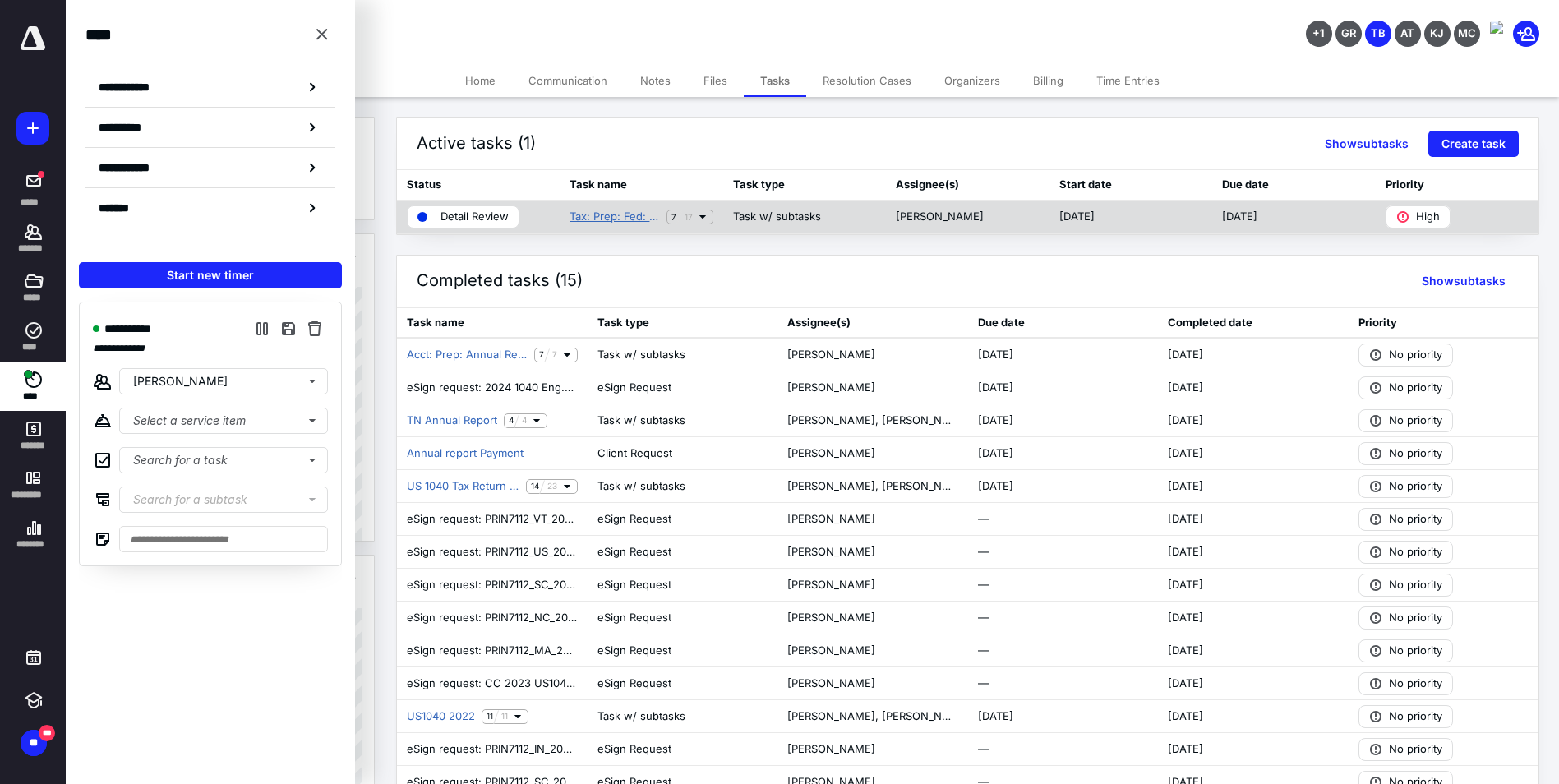 click on "Tax: Prep: Fed: 1040" at bounding box center (614, 217) 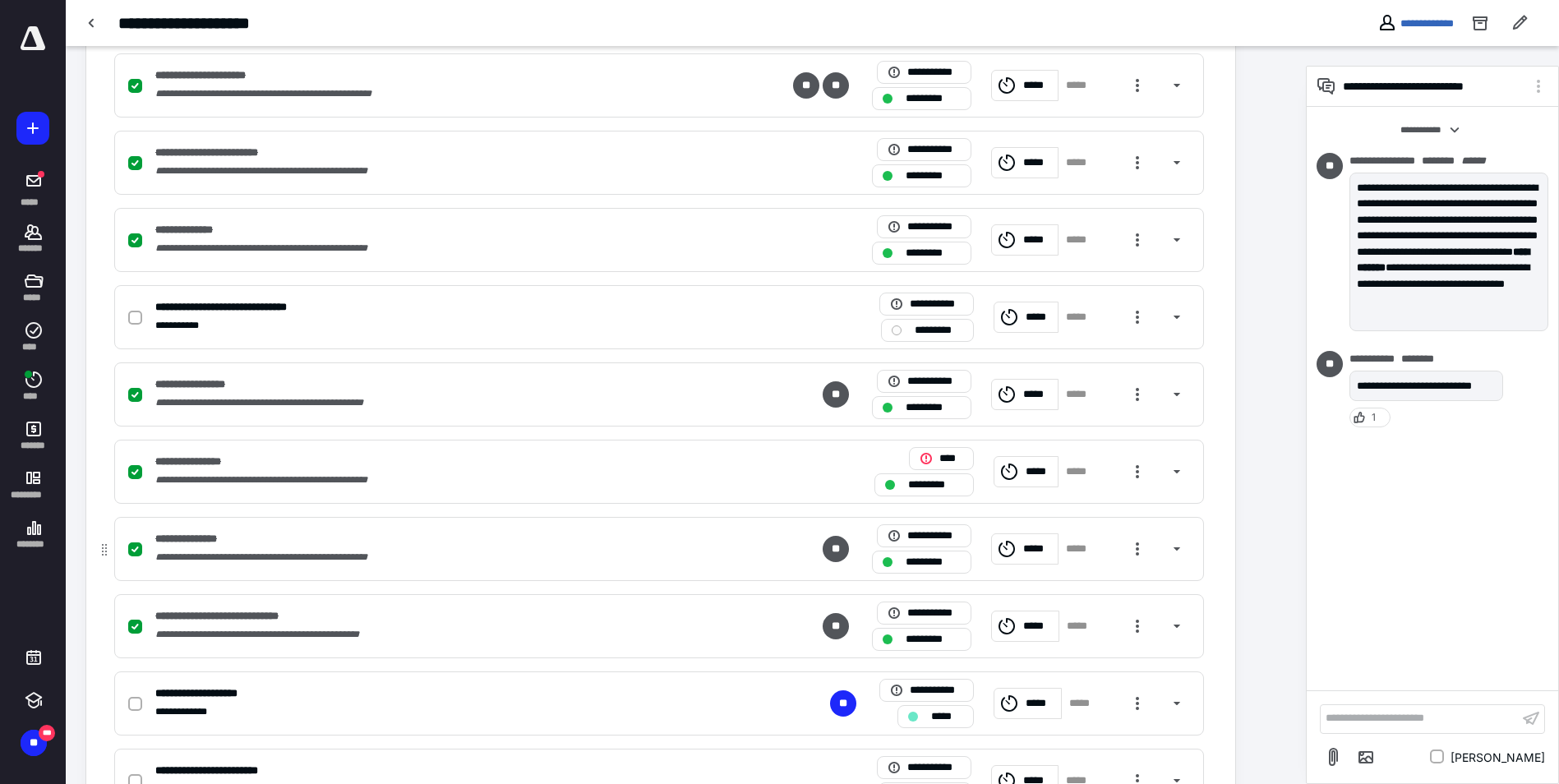 scroll, scrollTop: 575, scrollLeft: 0, axis: vertical 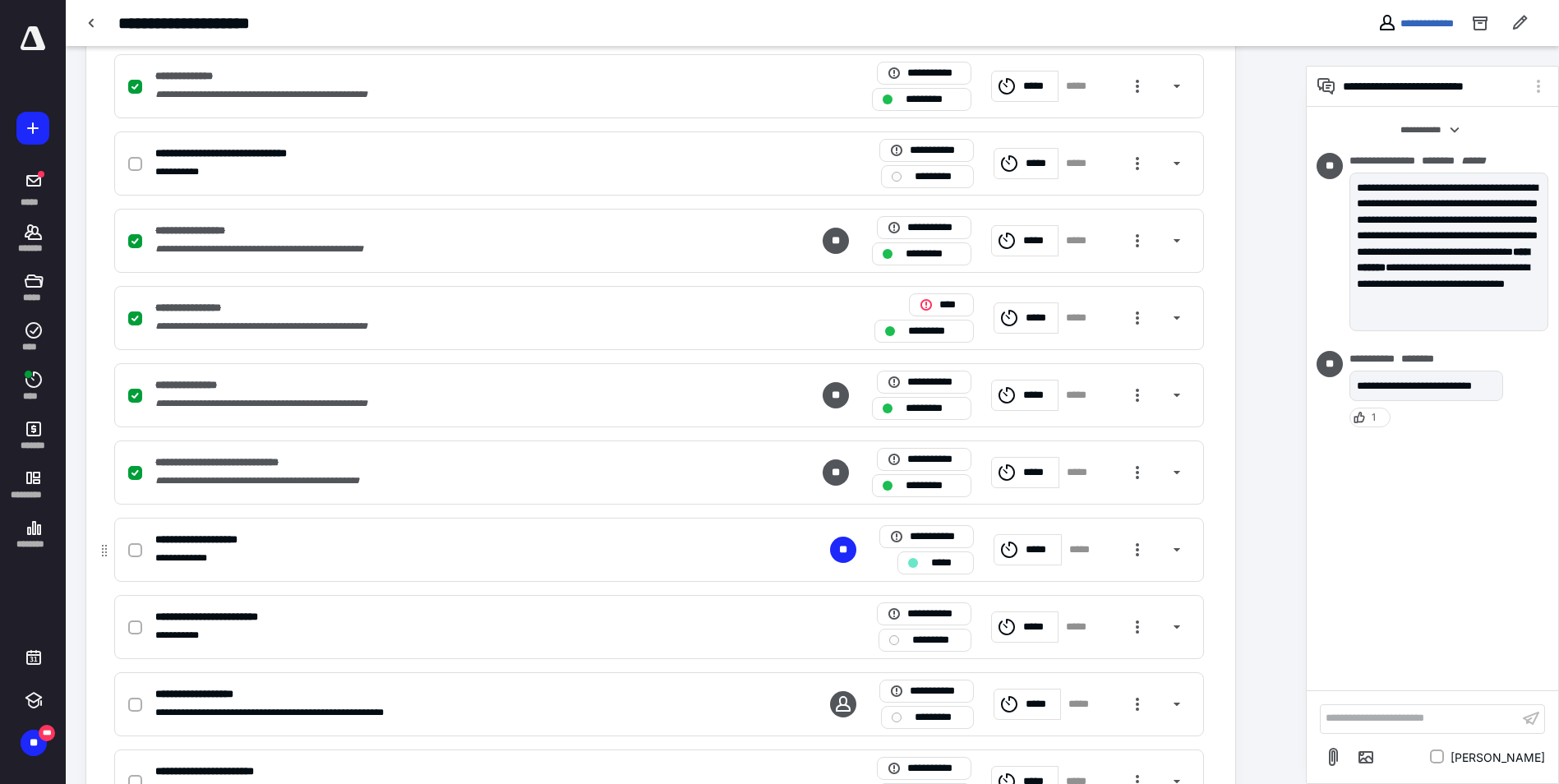 click on "*****" at bounding box center (935, 563) 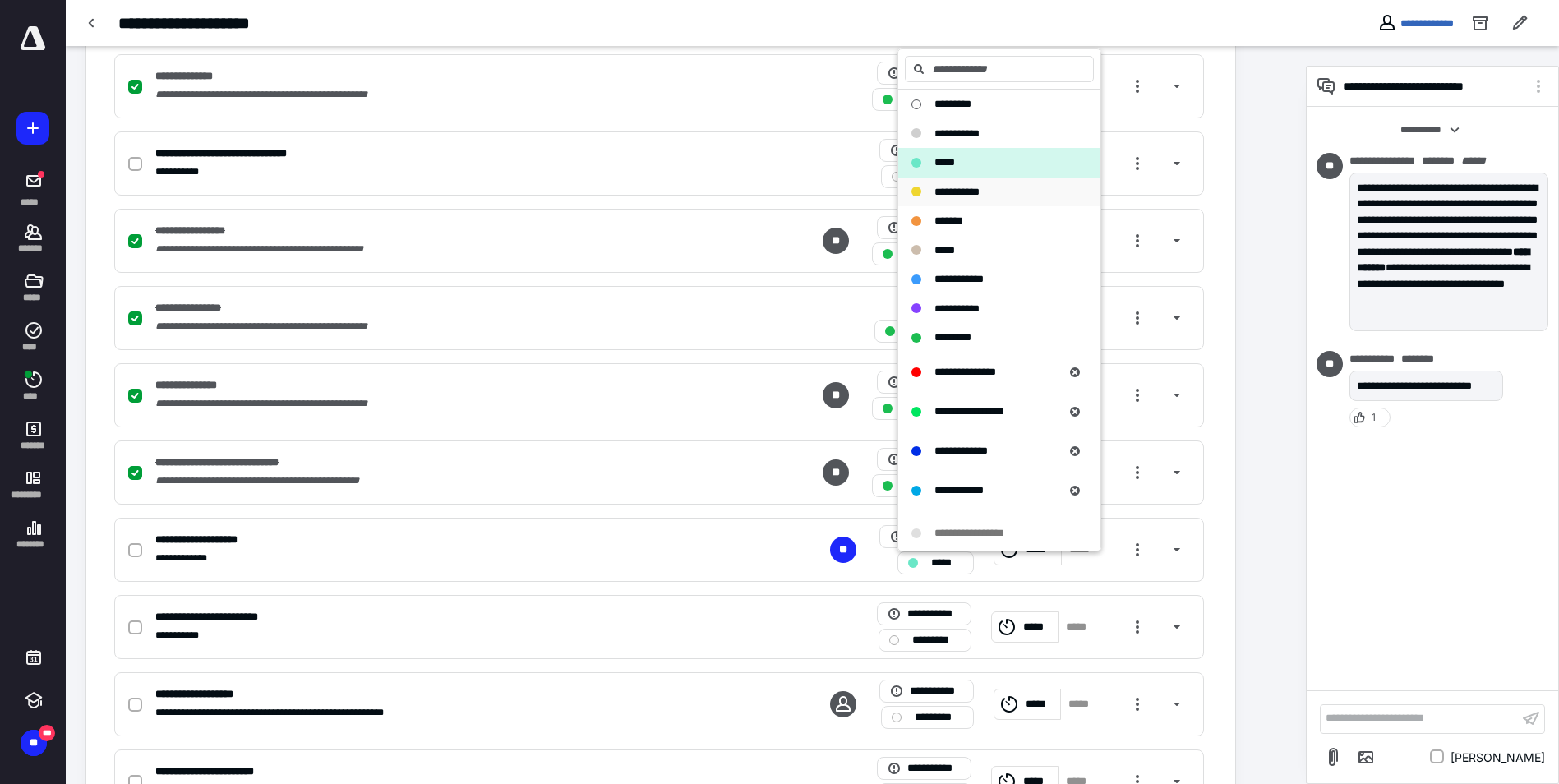 click on "**********" at bounding box center [957, 191] 